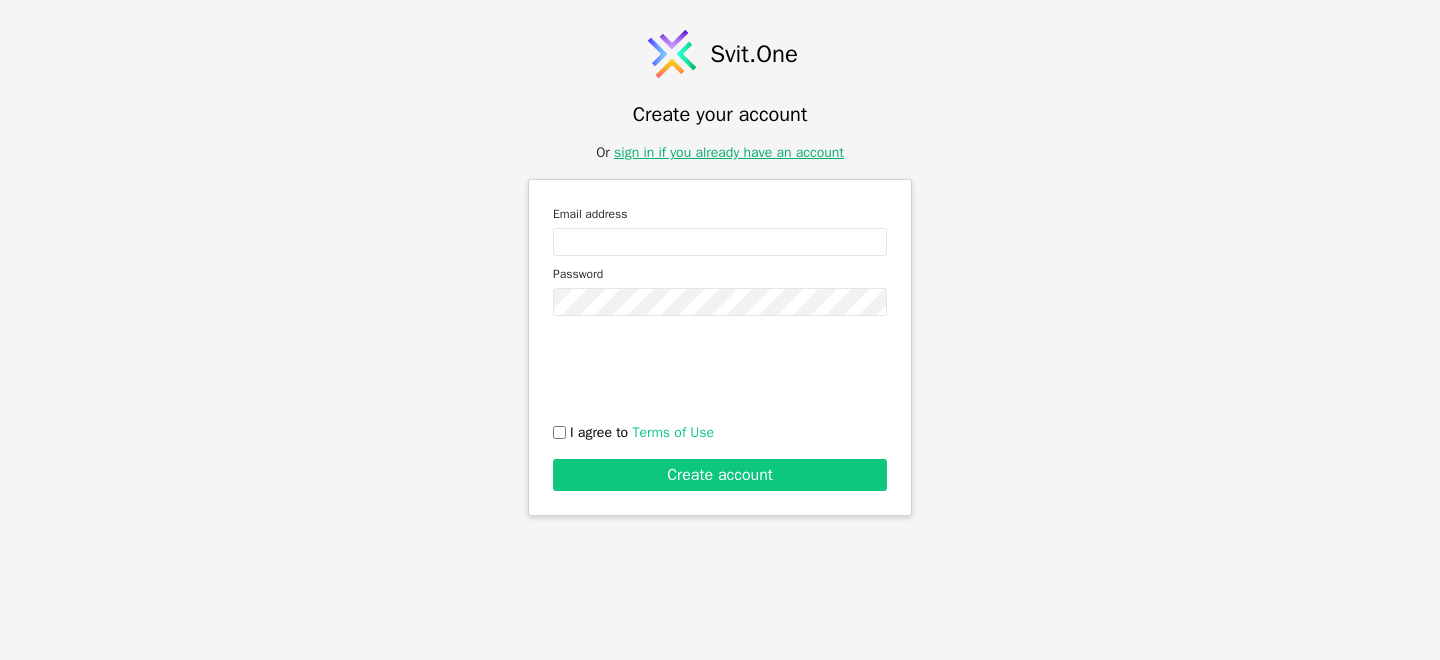 scroll, scrollTop: 0, scrollLeft: 0, axis: both 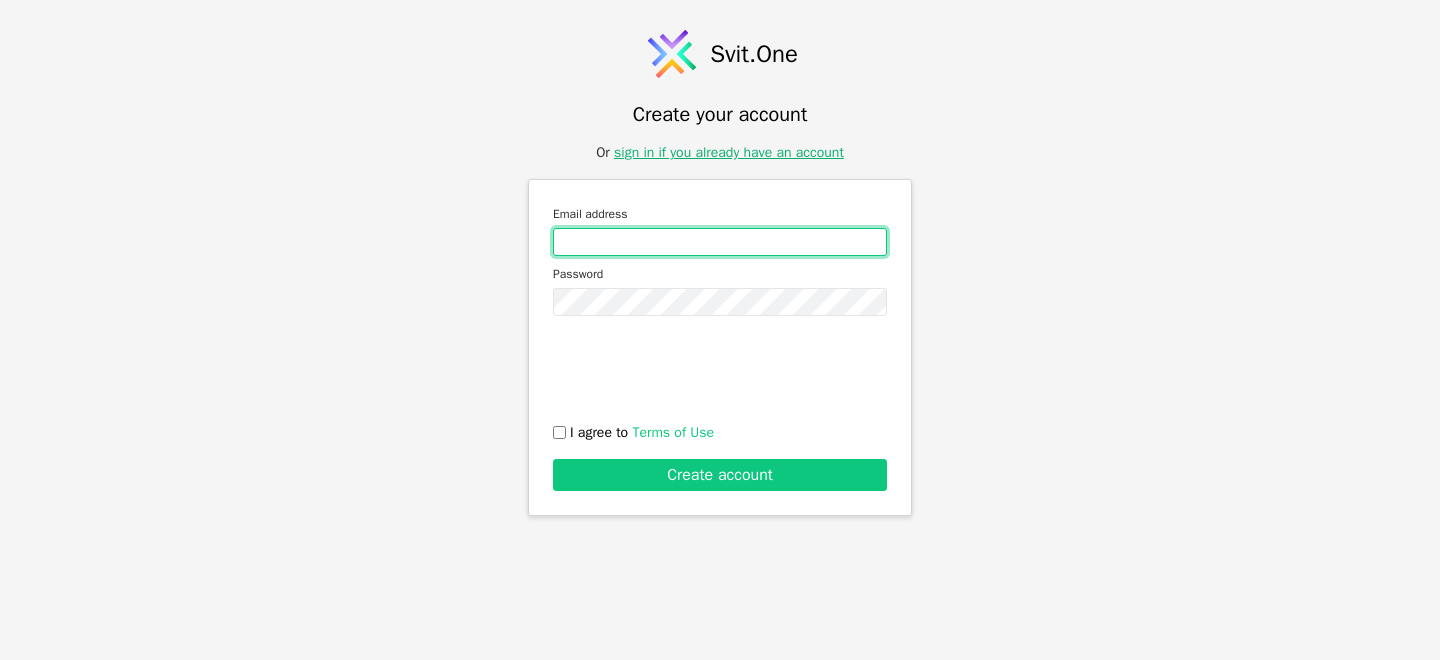 type on "[EMAIL]" 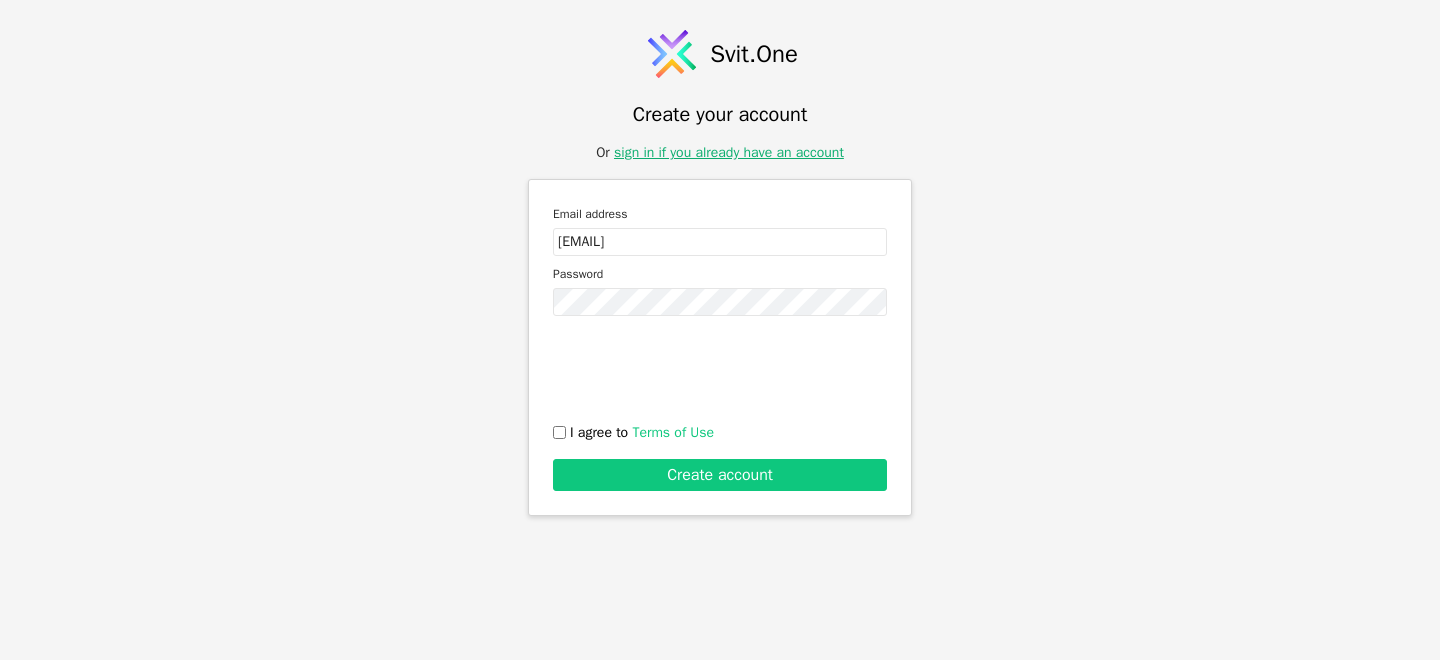 click on "sign in if you already have an account" at bounding box center (729, 152) 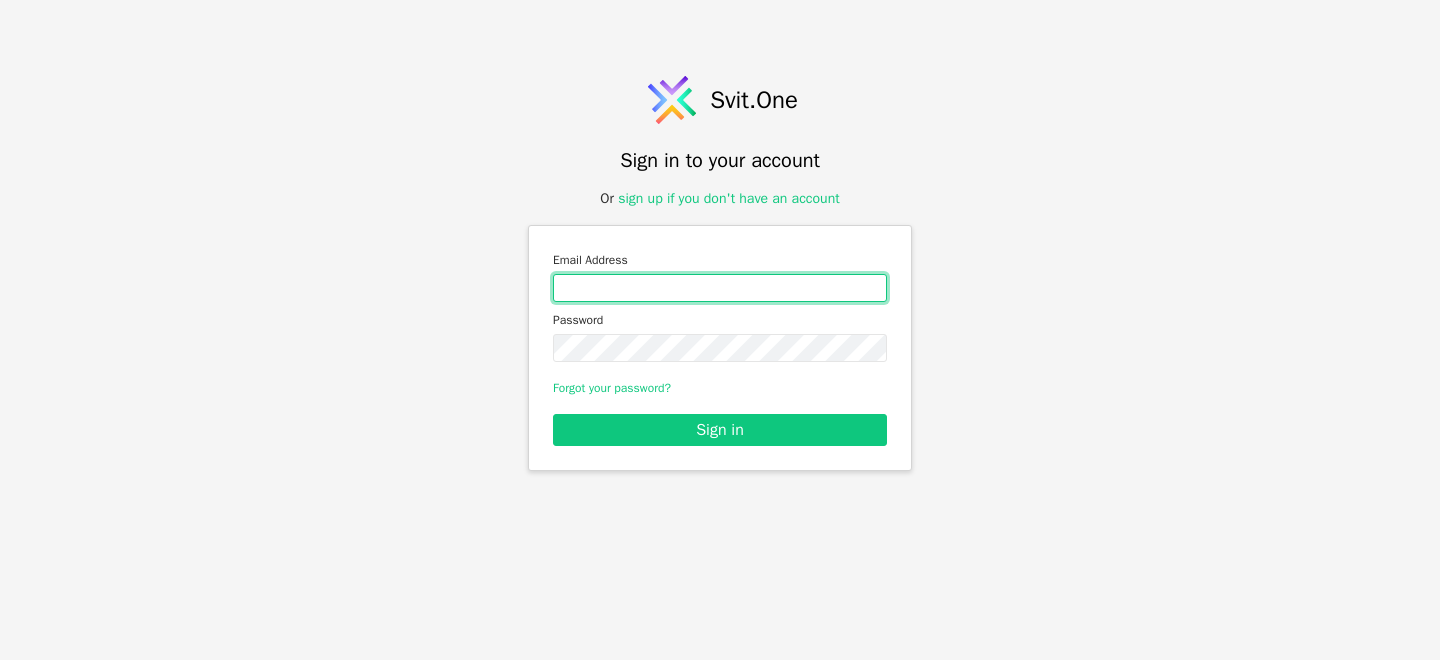 type on "[EMAIL]" 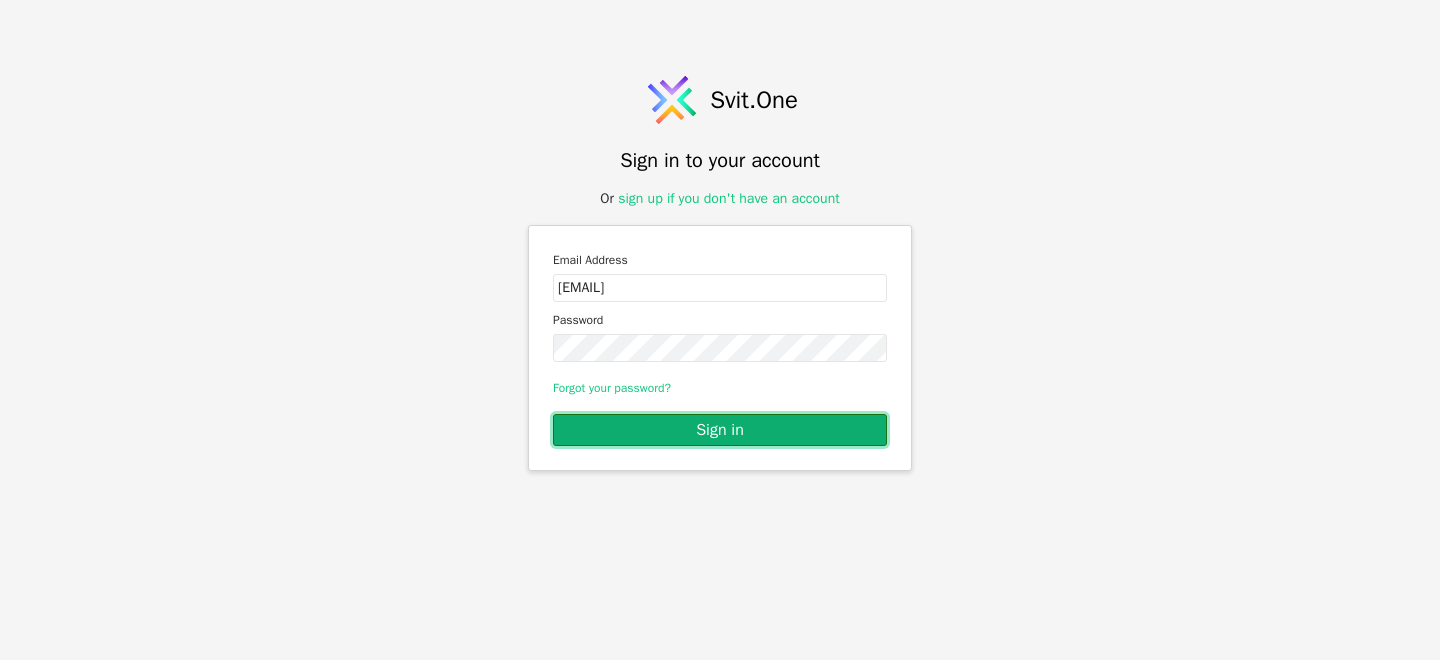 click on "Sign in" at bounding box center [720, 430] 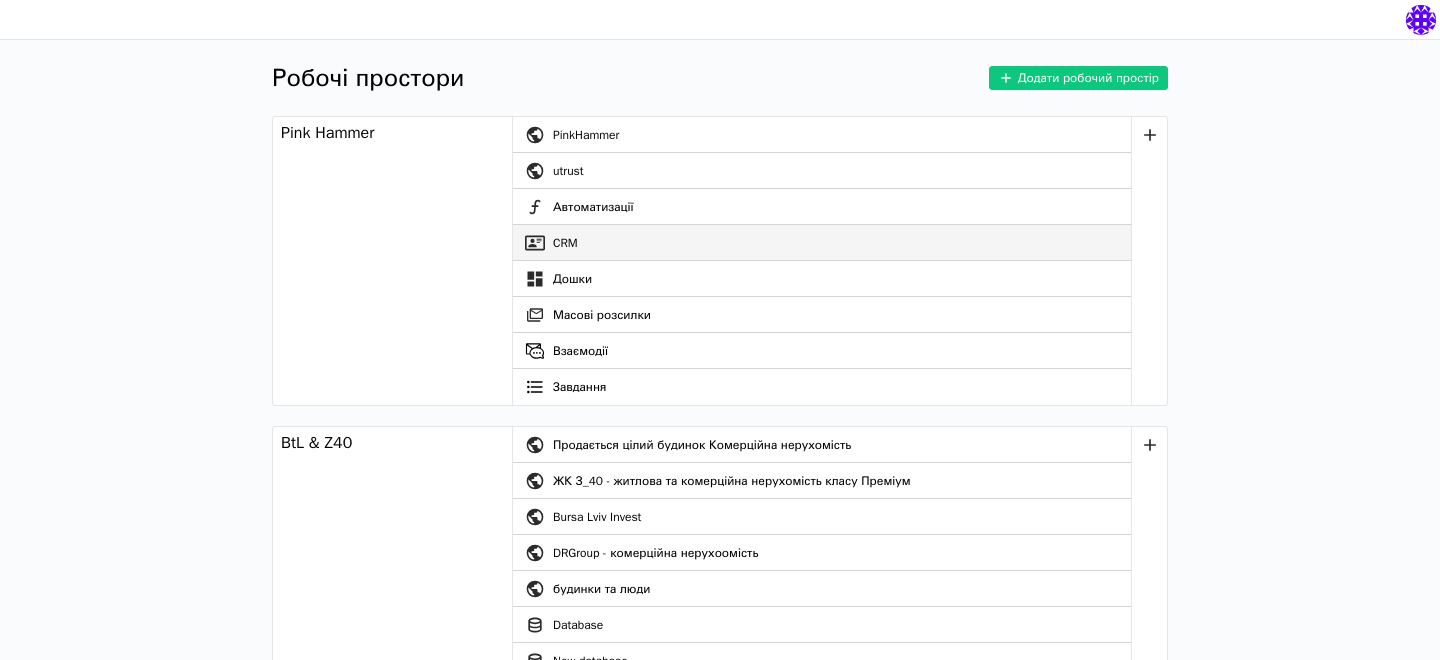 click on "CRM" at bounding box center [822, 243] 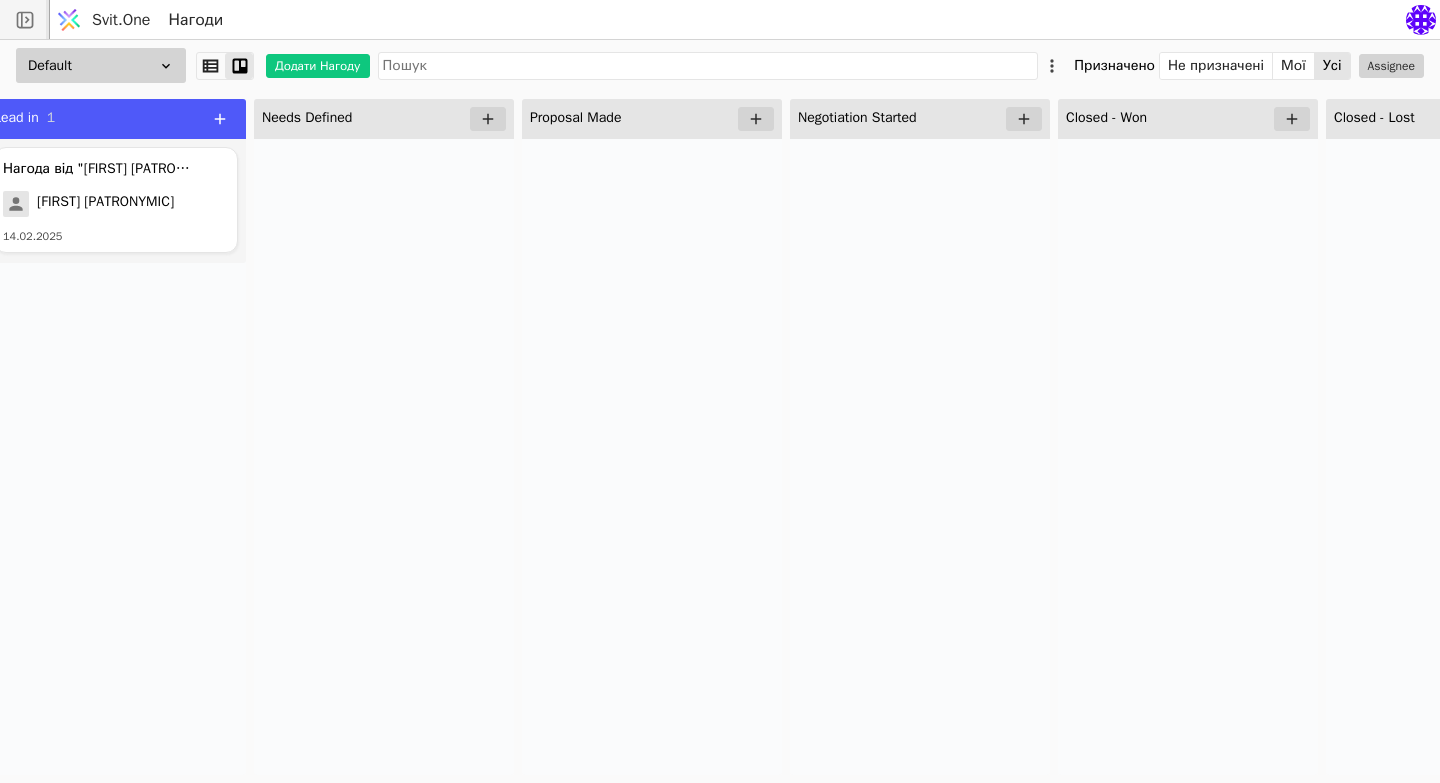 scroll, scrollTop: 0, scrollLeft: 0, axis: both 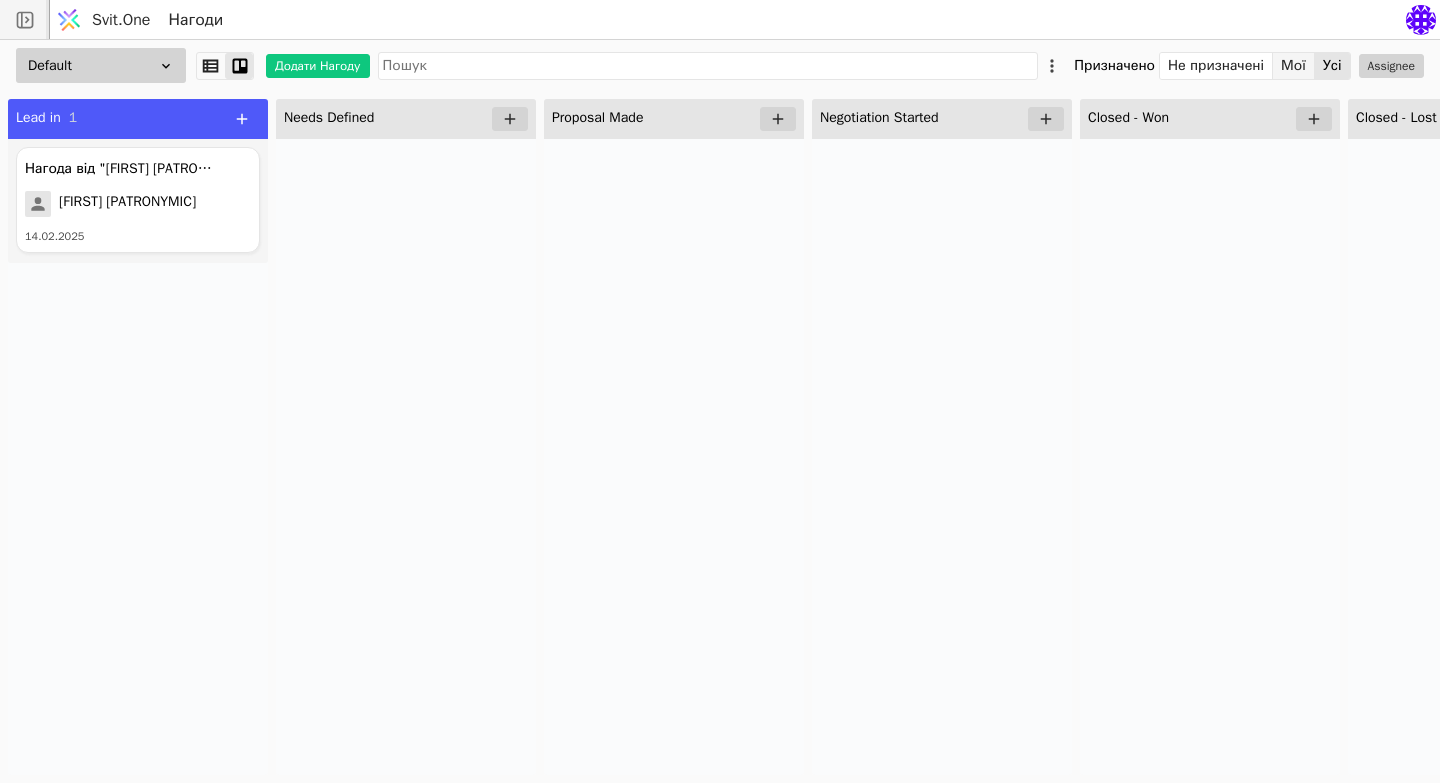 click on "Мої" at bounding box center (1294, 66) 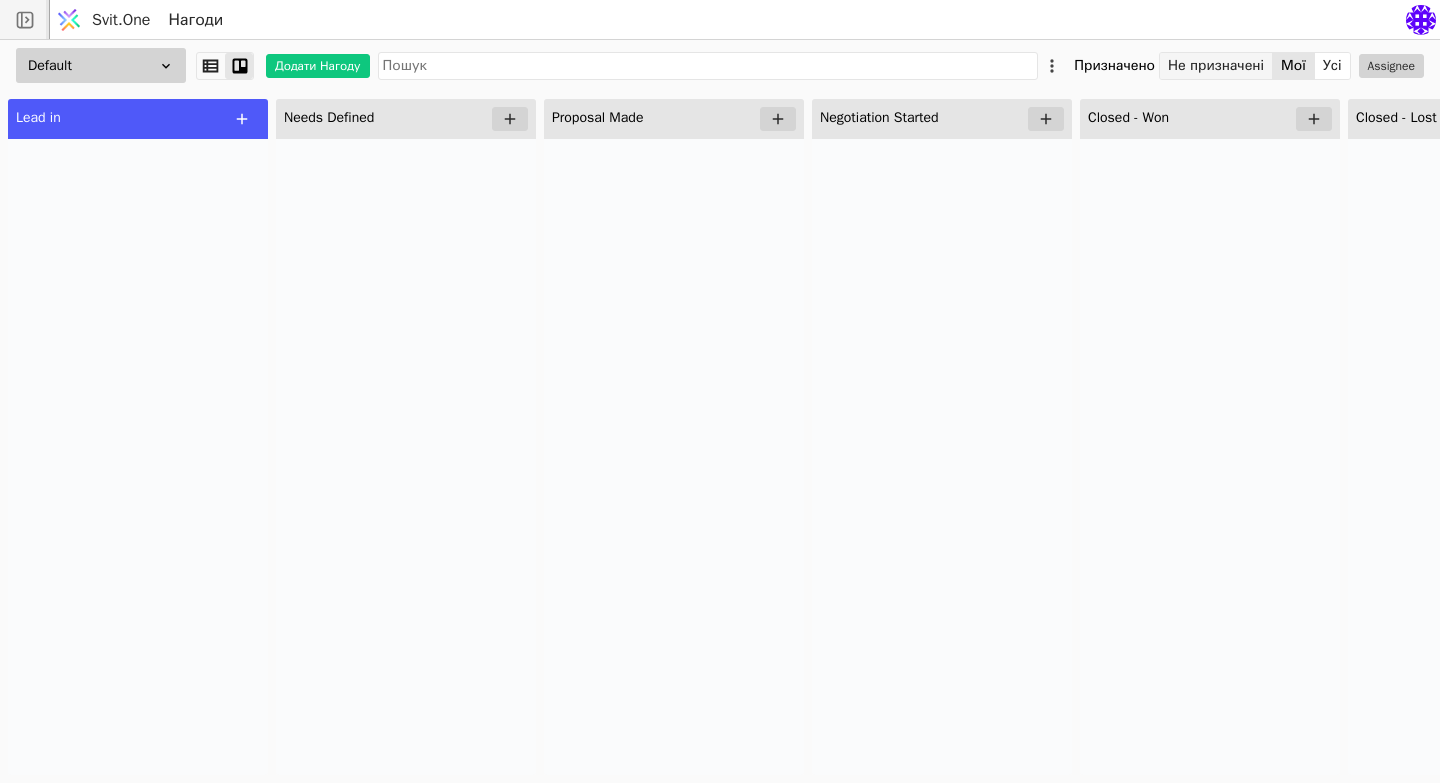 click on "Не призначені" at bounding box center [1216, 66] 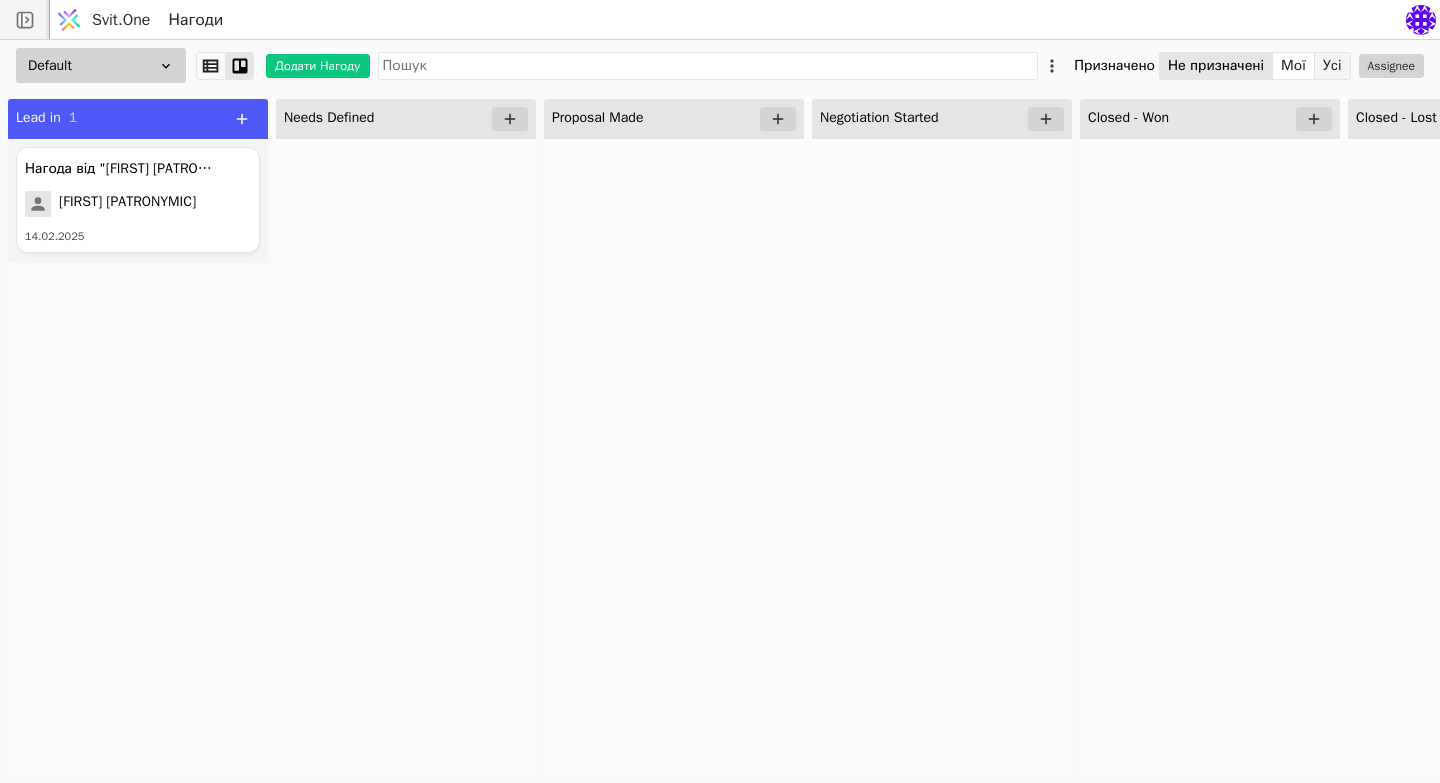 click on "Усі" at bounding box center [1332, 66] 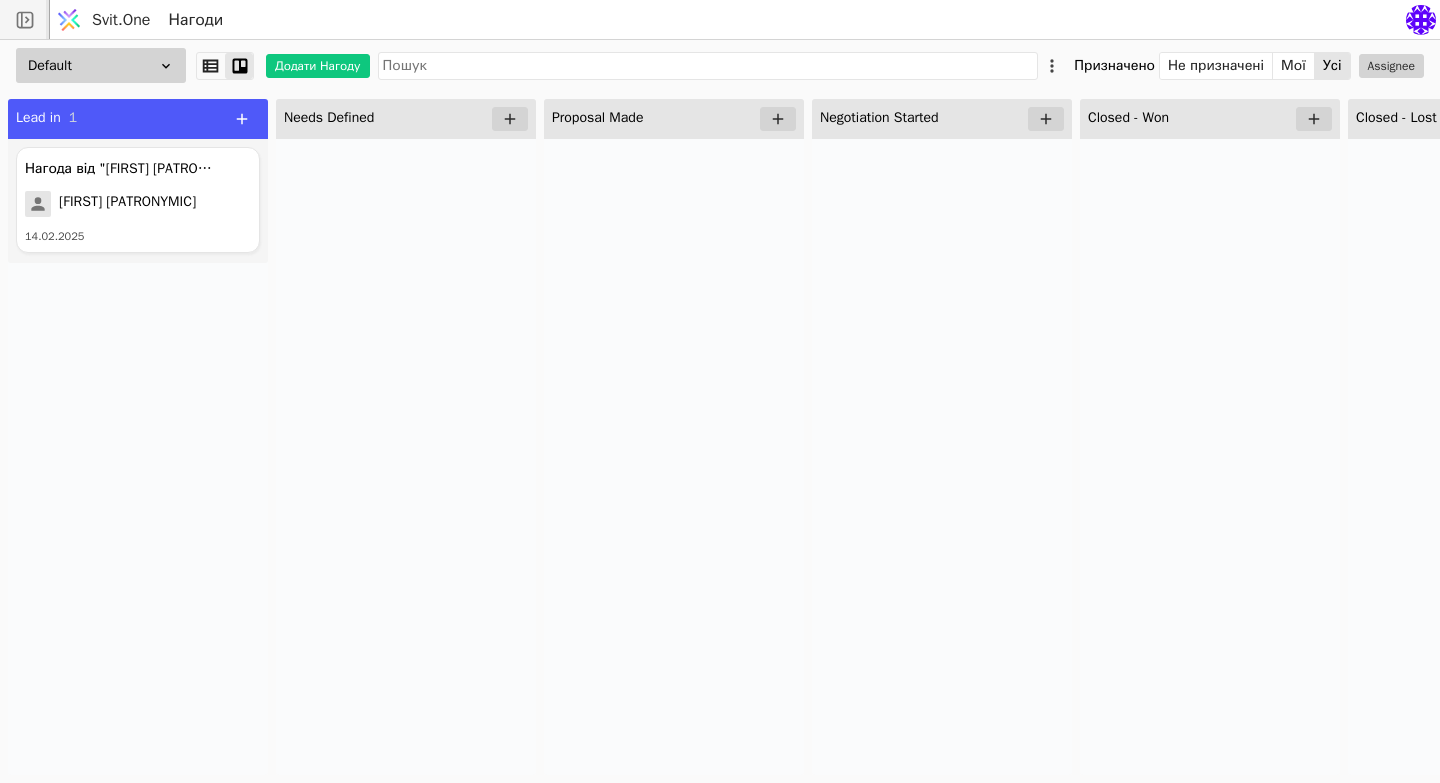 click on "Default" at bounding box center (101, 65) 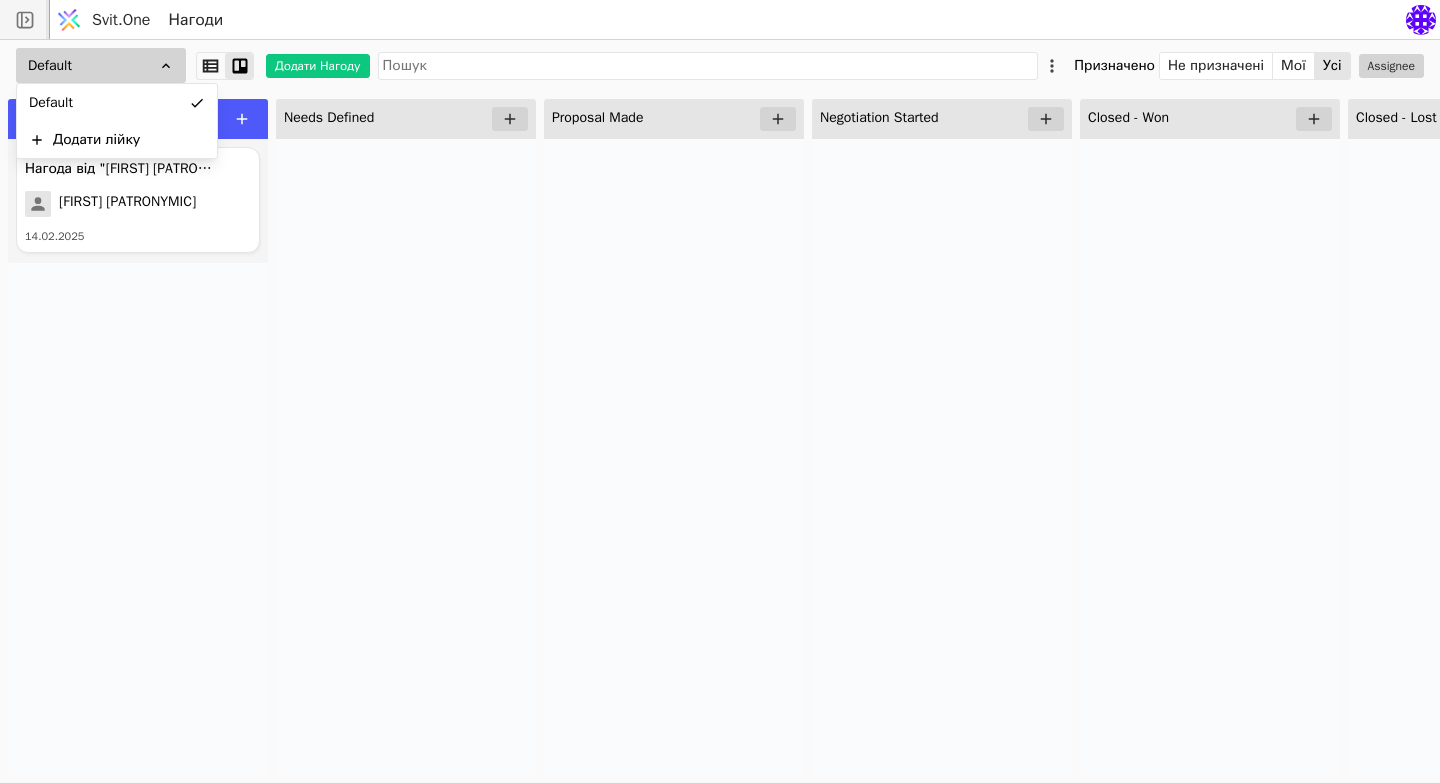 click at bounding box center [406, 457] 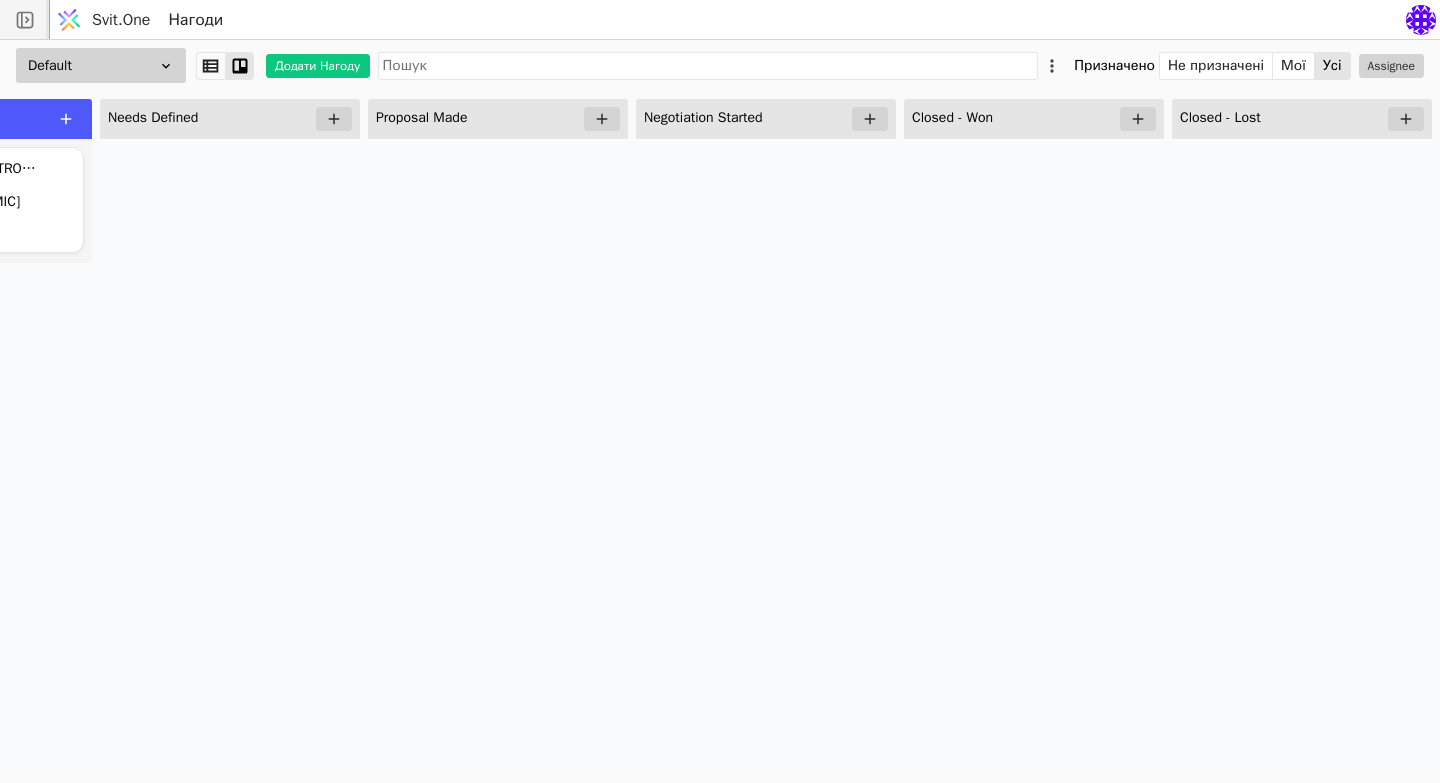 scroll, scrollTop: 0, scrollLeft: 0, axis: both 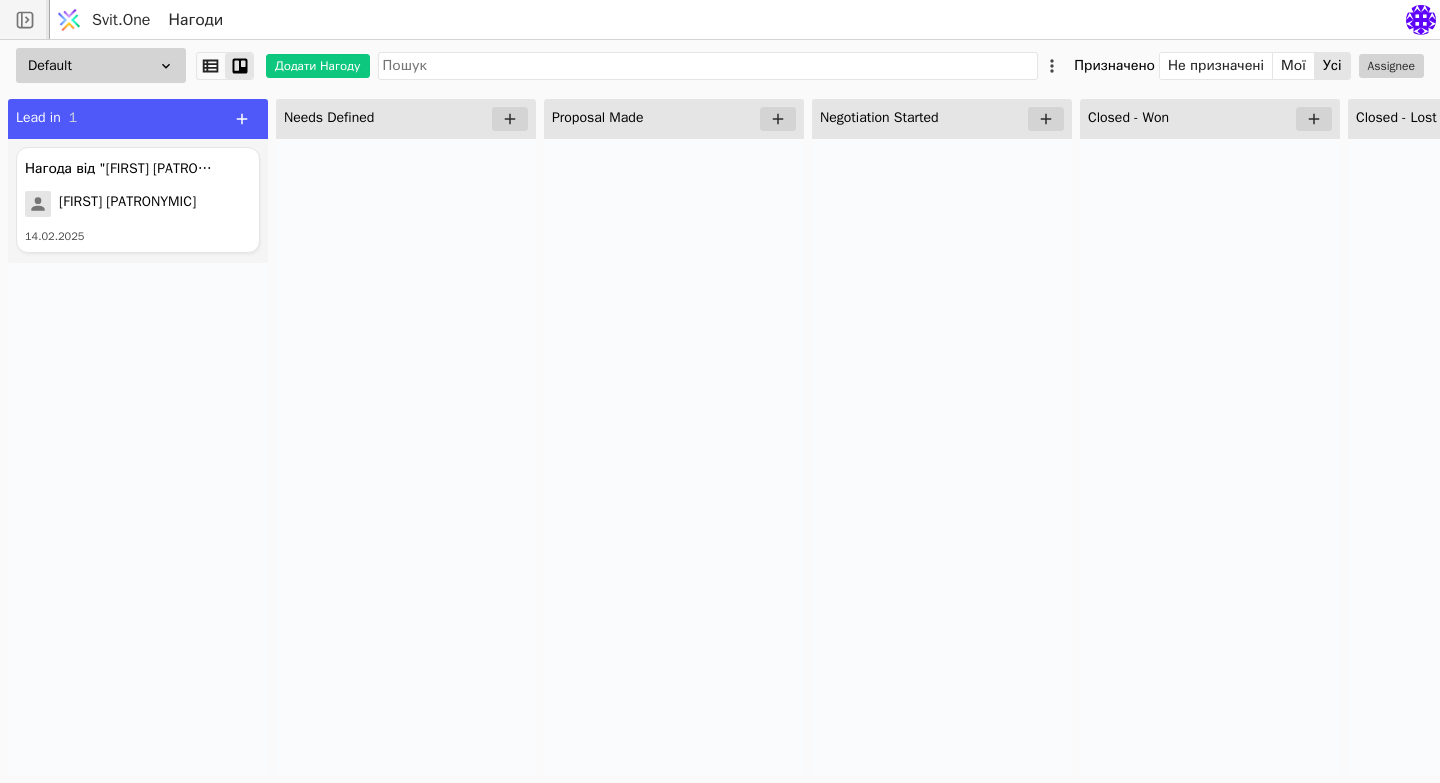 click at bounding box center (1421, 20) 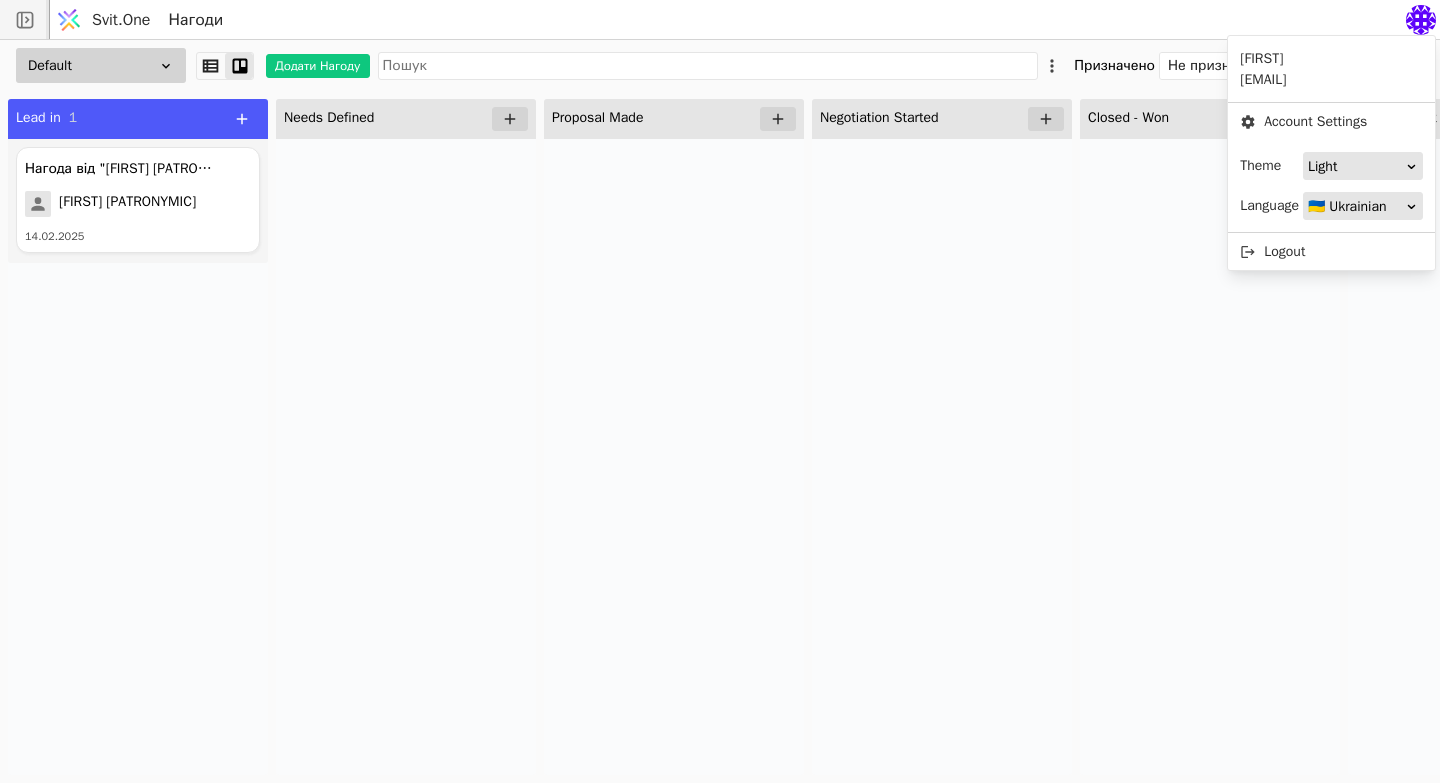 click on "Light" at bounding box center (1356, 167) 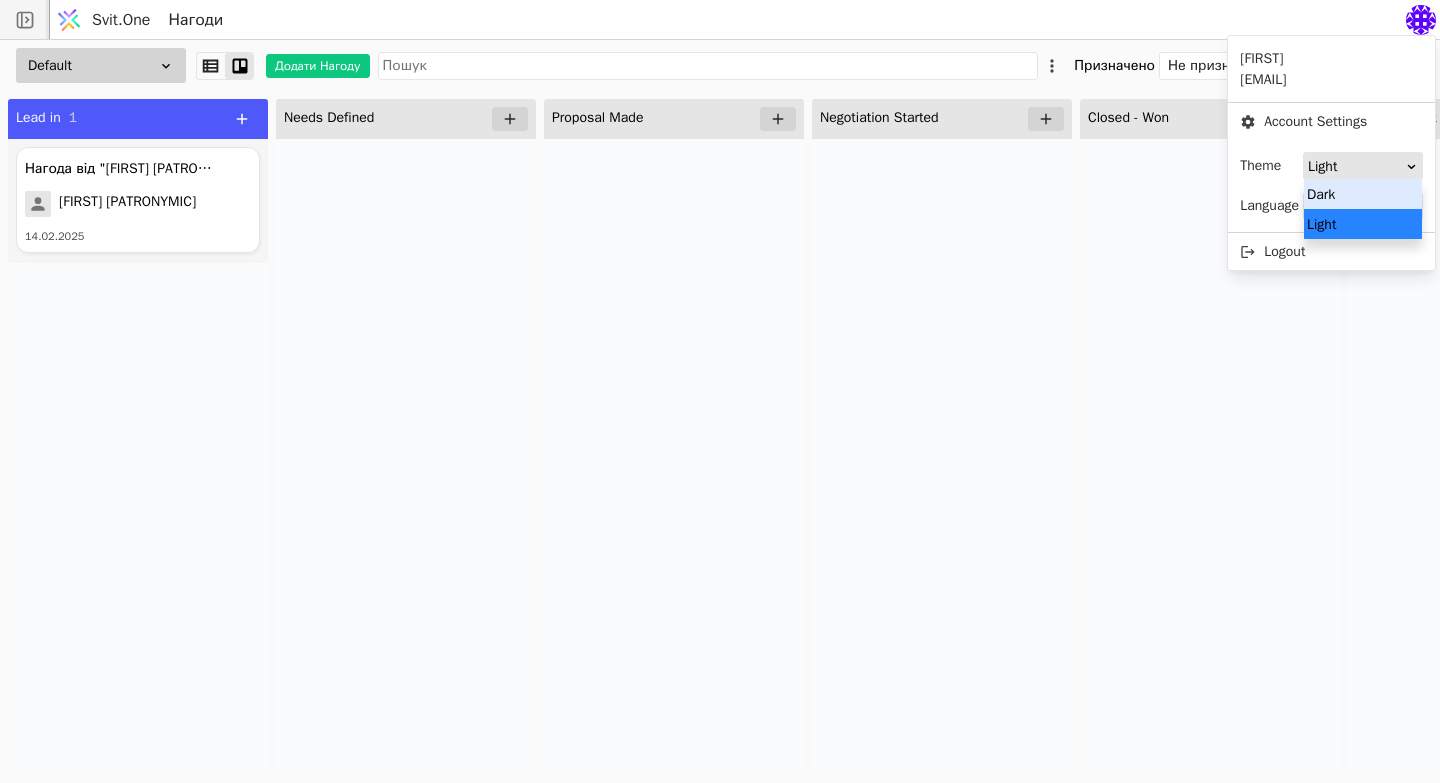 click on "Dark" at bounding box center [1363, 194] 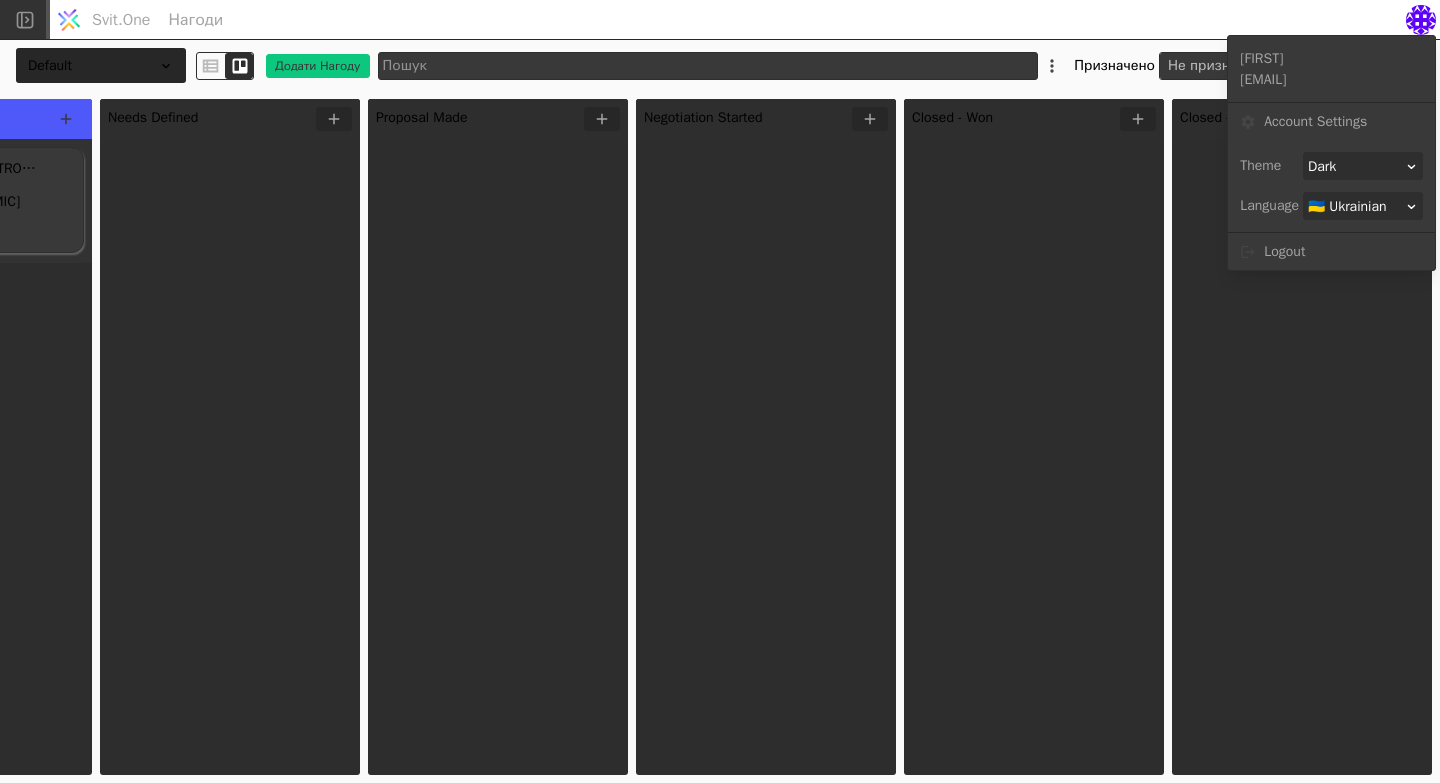 scroll, scrollTop: 0, scrollLeft: 0, axis: both 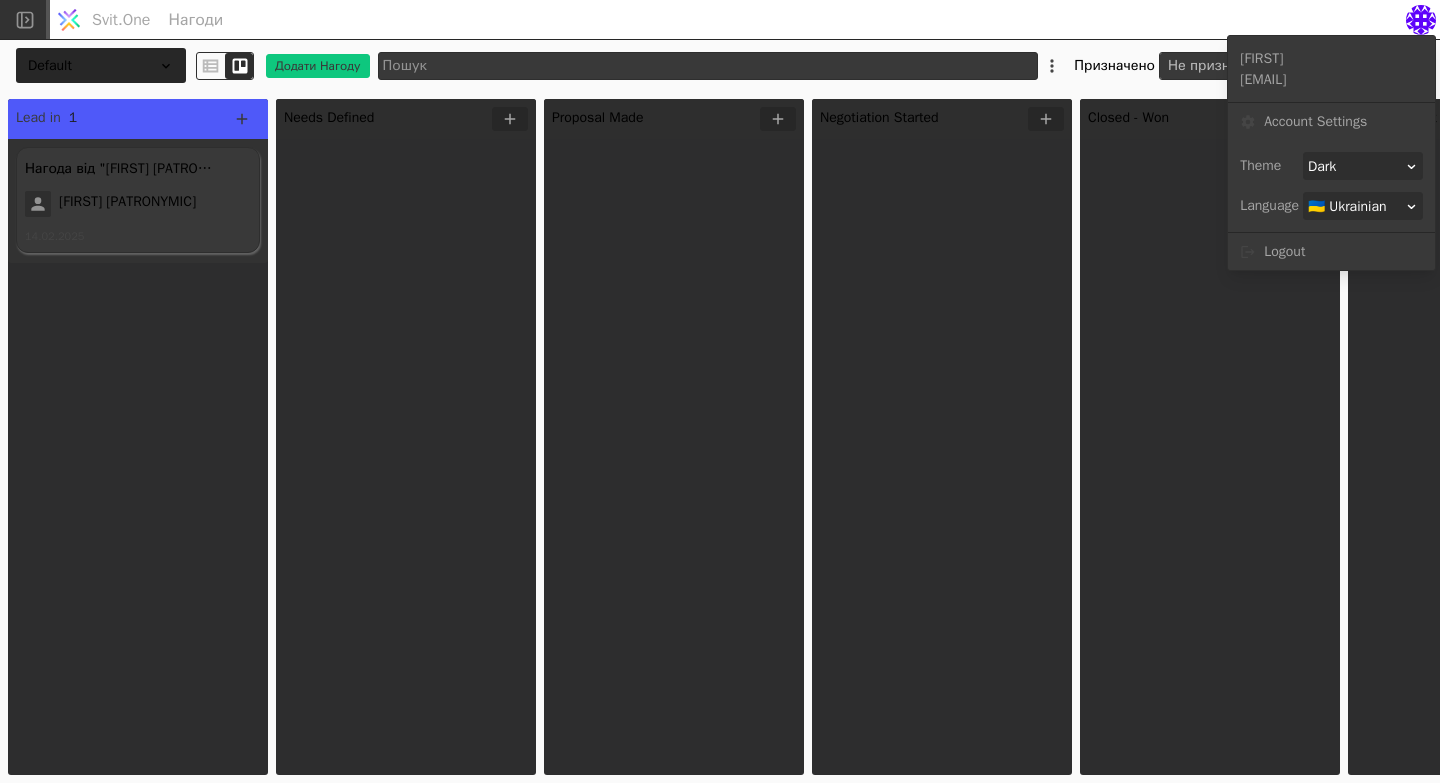 click on "Dark" at bounding box center [1356, 167] 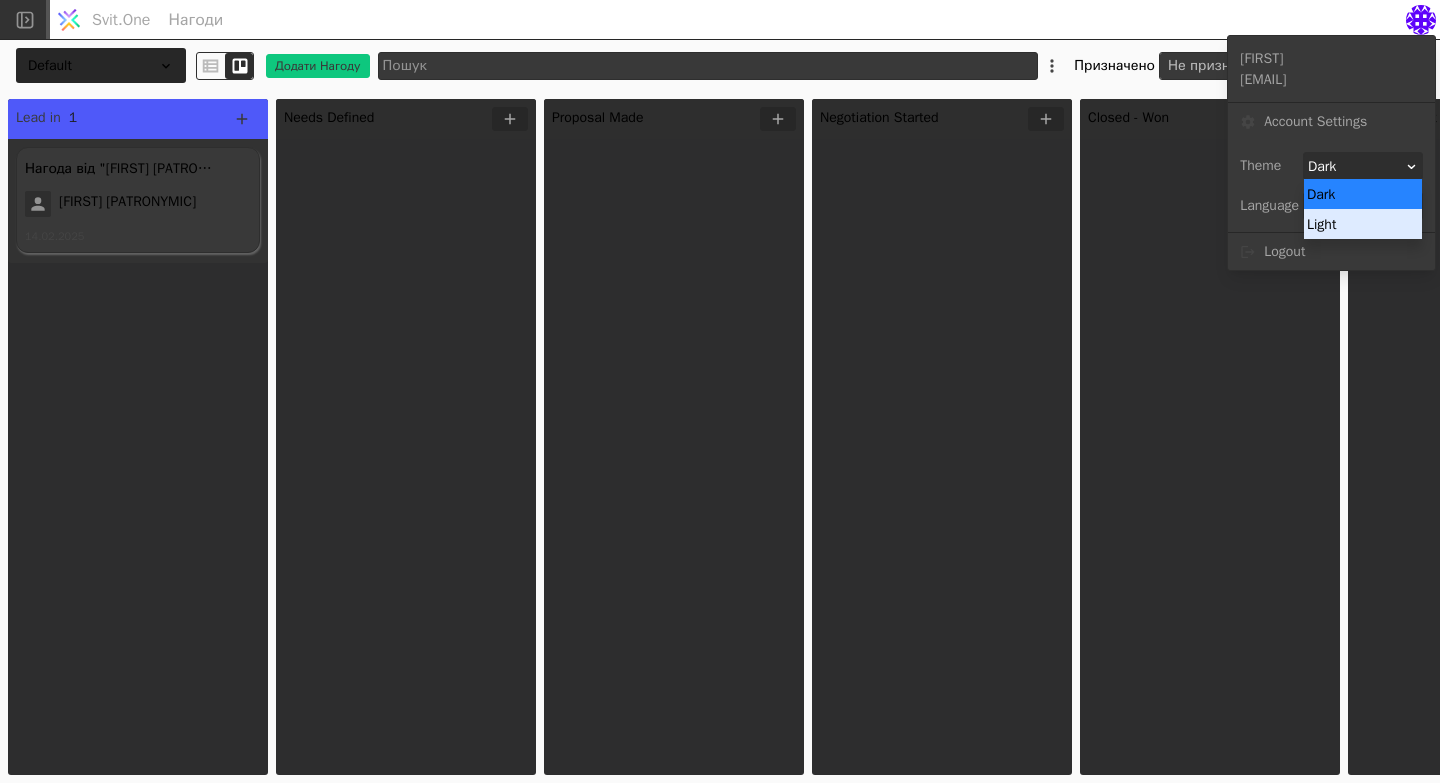 click on "Light" at bounding box center (1363, 224) 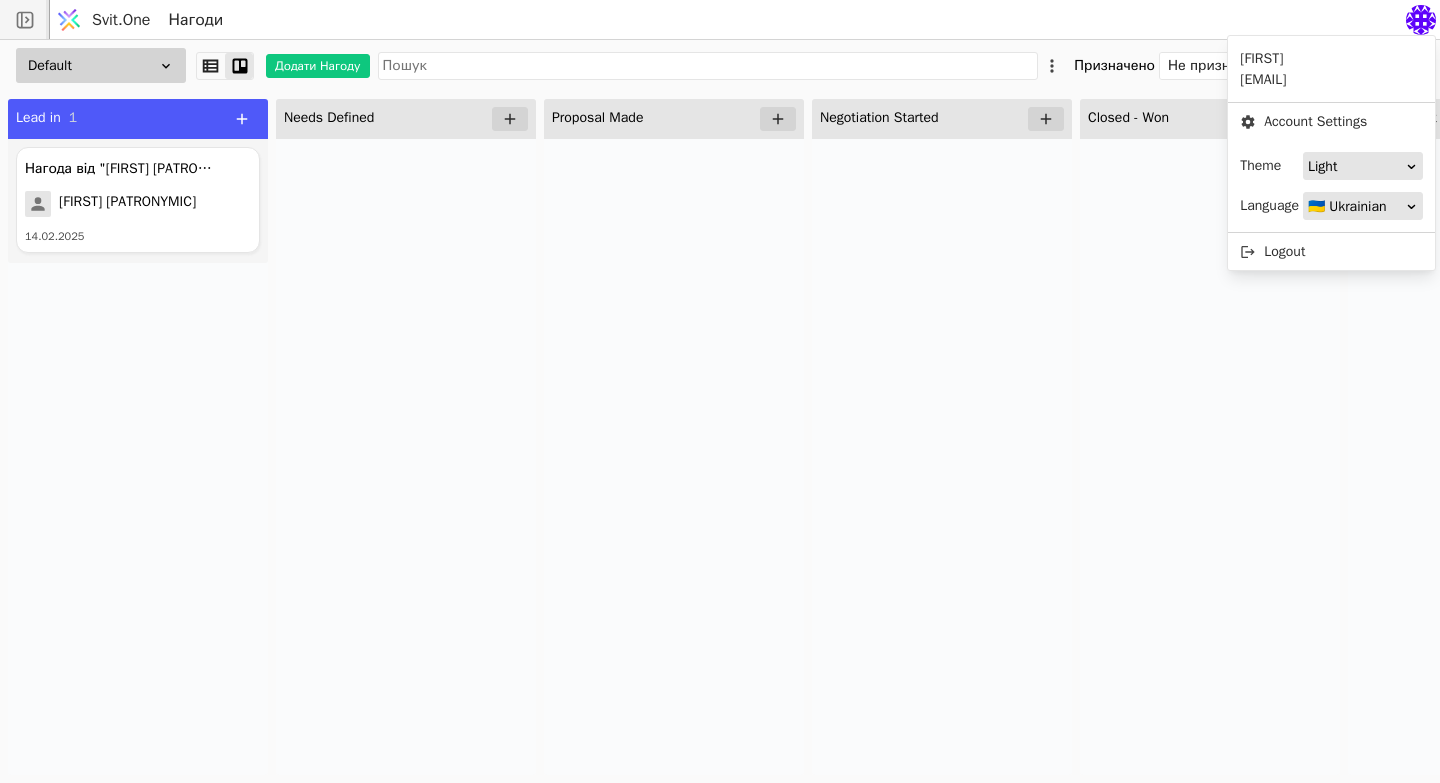 click on "🇺🇦 Ukrainian" at bounding box center (1356, 207) 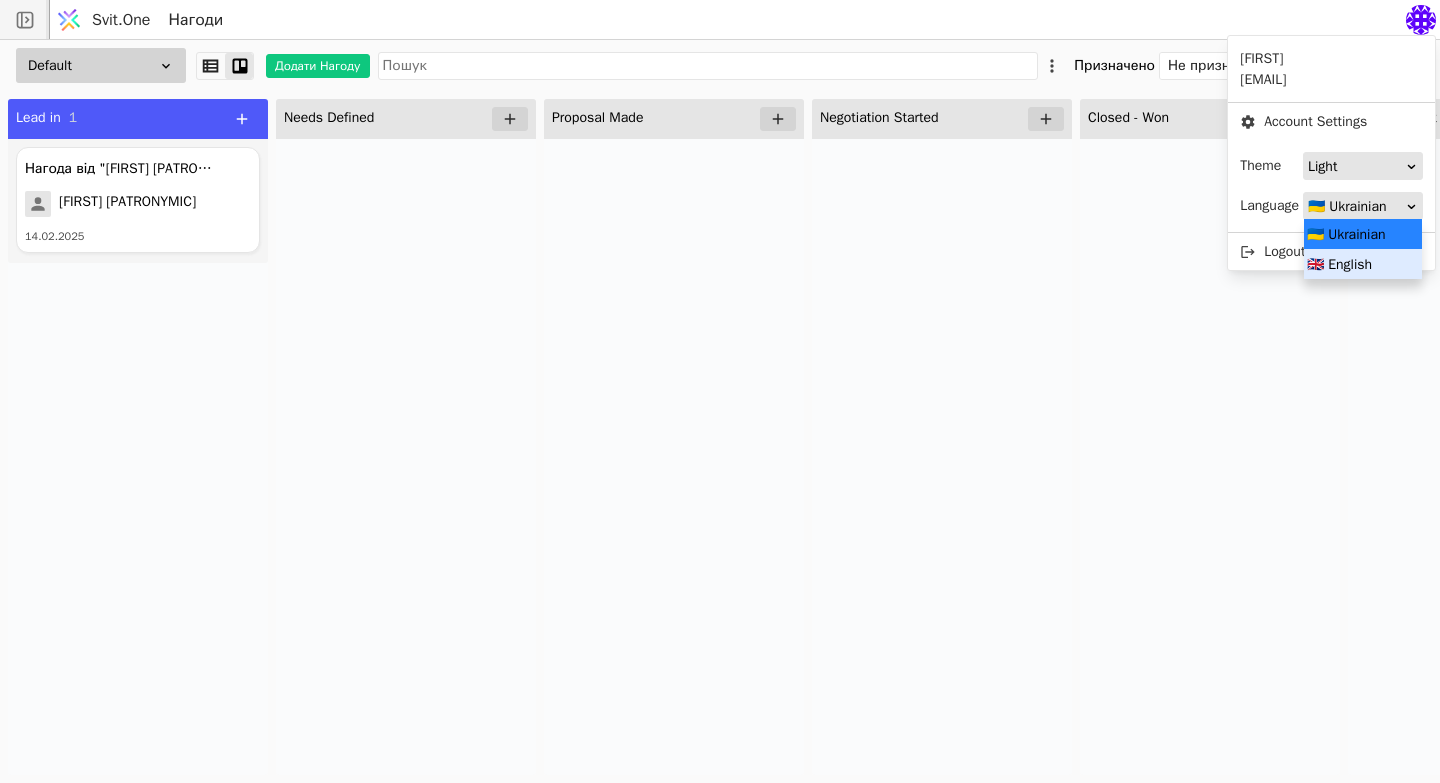 click on "🇬🇧 English" at bounding box center [1363, 264] 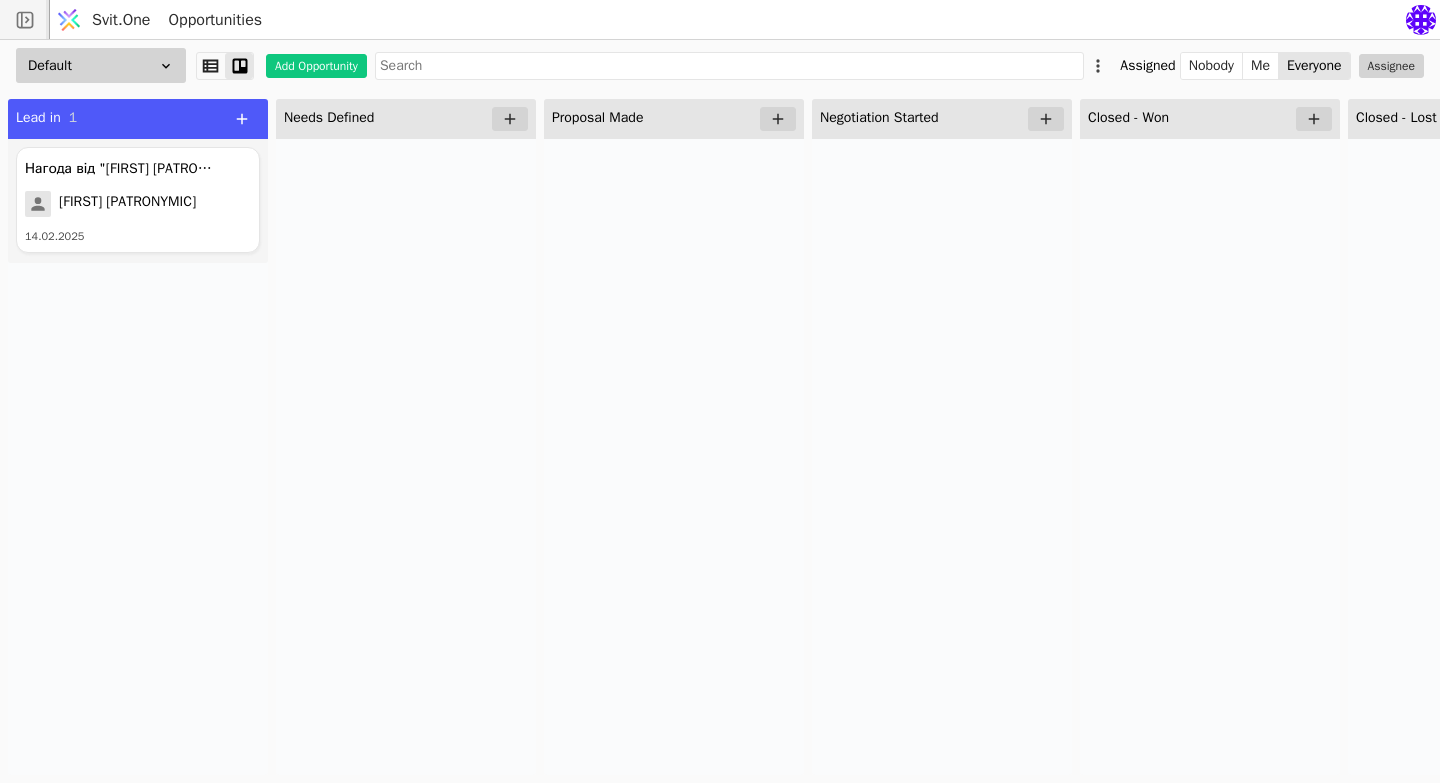 click at bounding box center [1421, 20] 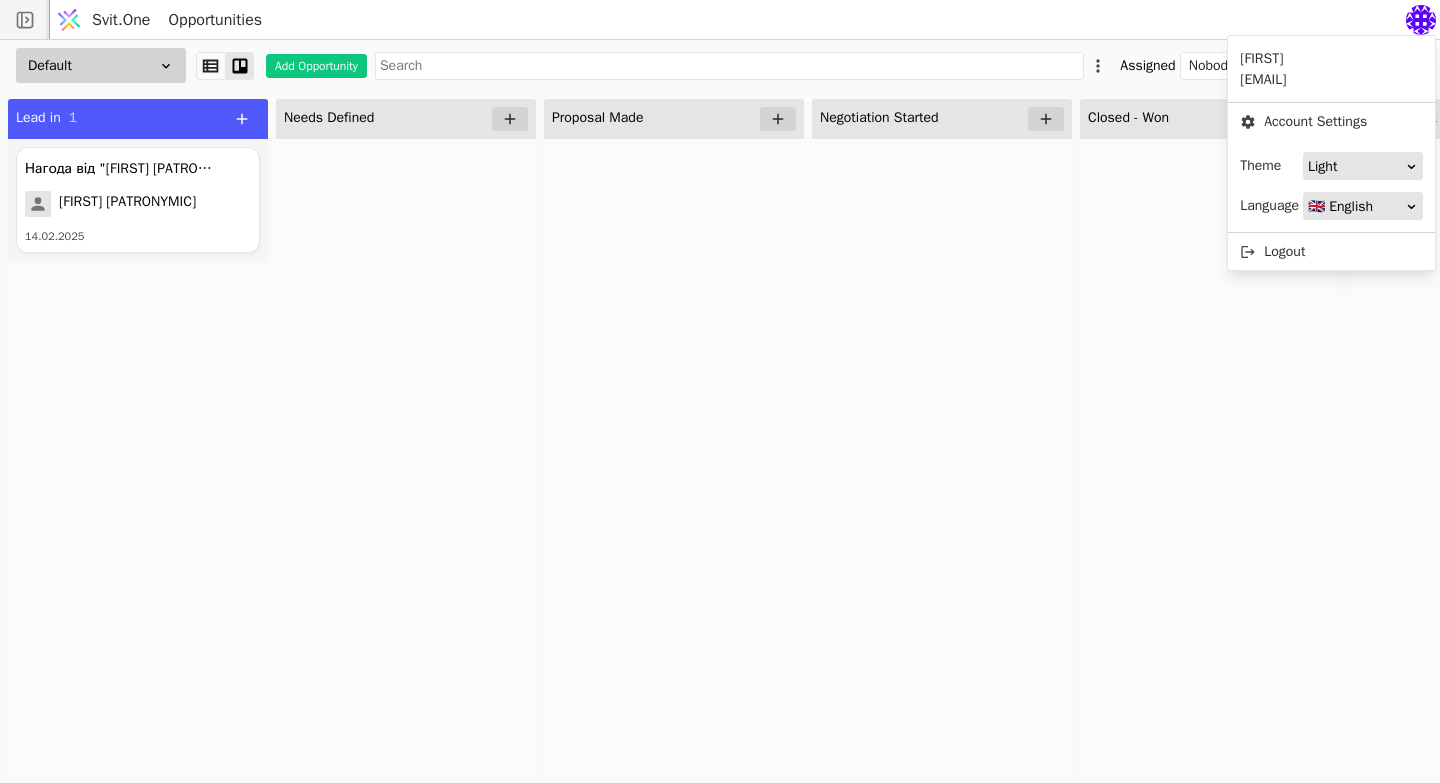 click on "🇬🇧 English" at bounding box center (1363, 206) 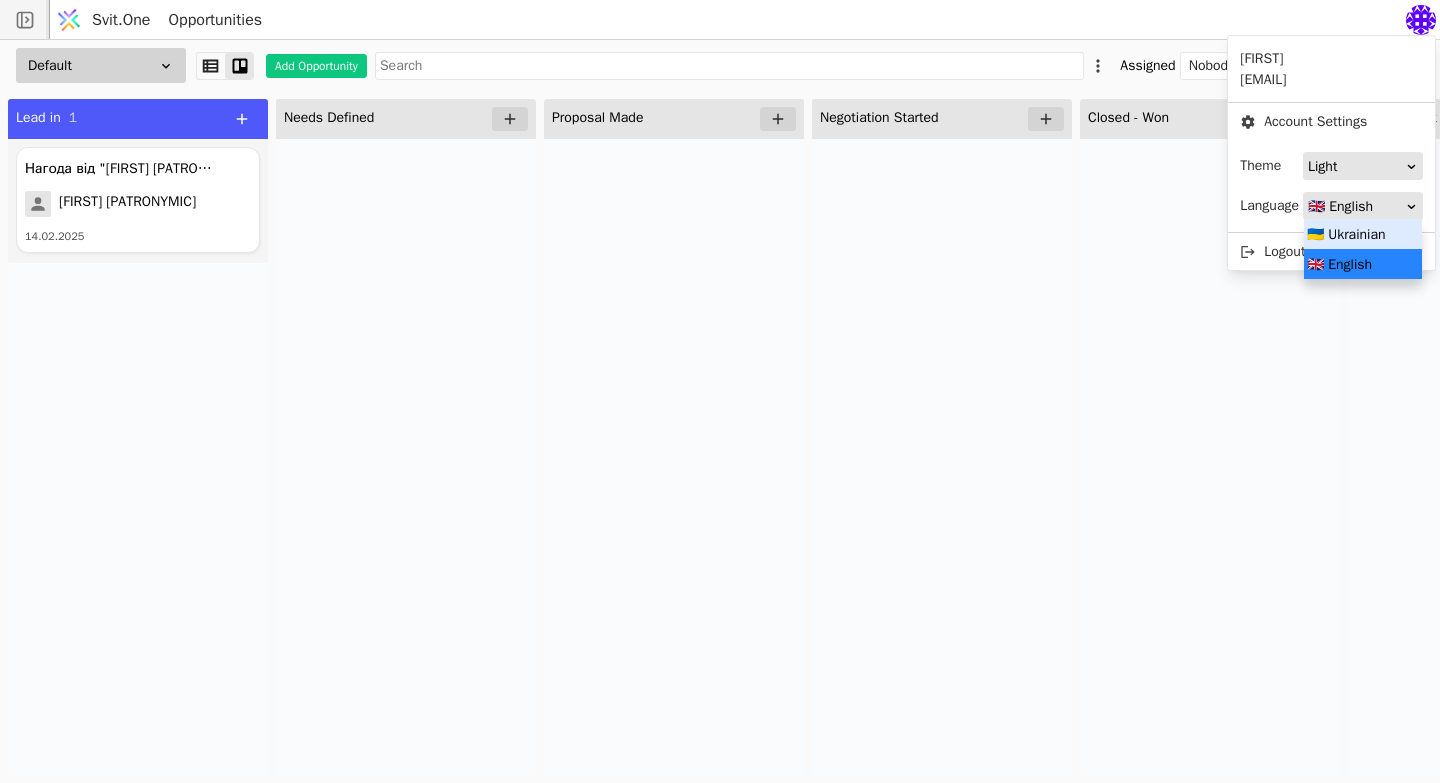 click on "🇺🇦 Ukrainian" at bounding box center (1363, 234) 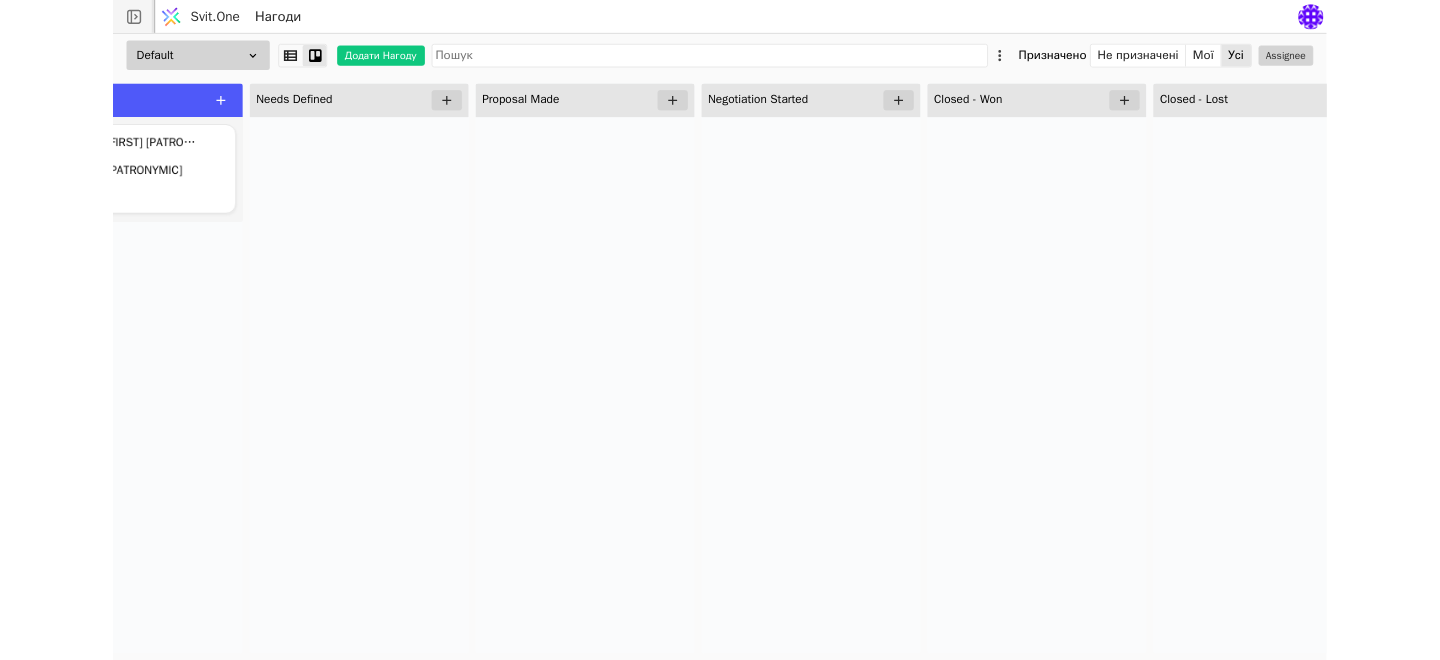 scroll, scrollTop: 0, scrollLeft: 0, axis: both 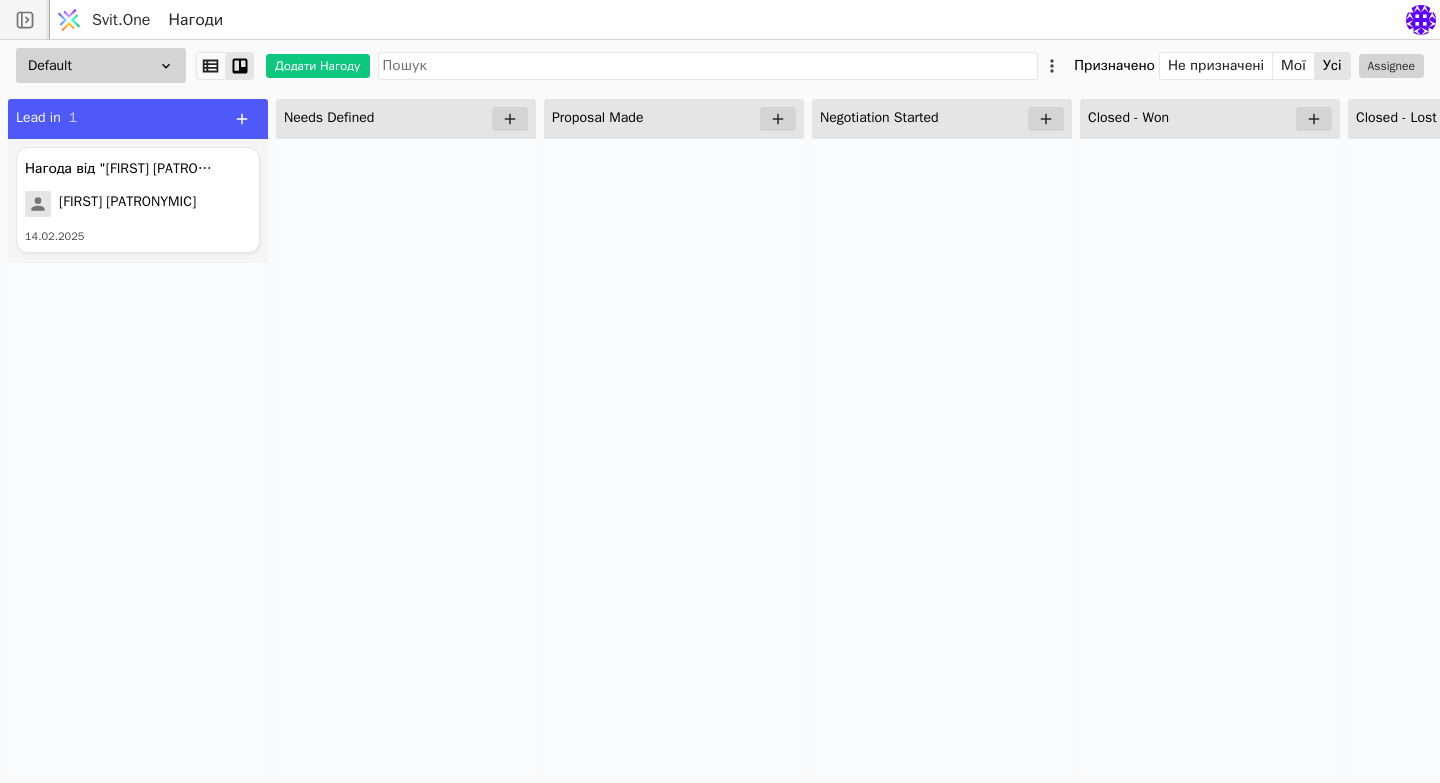 click 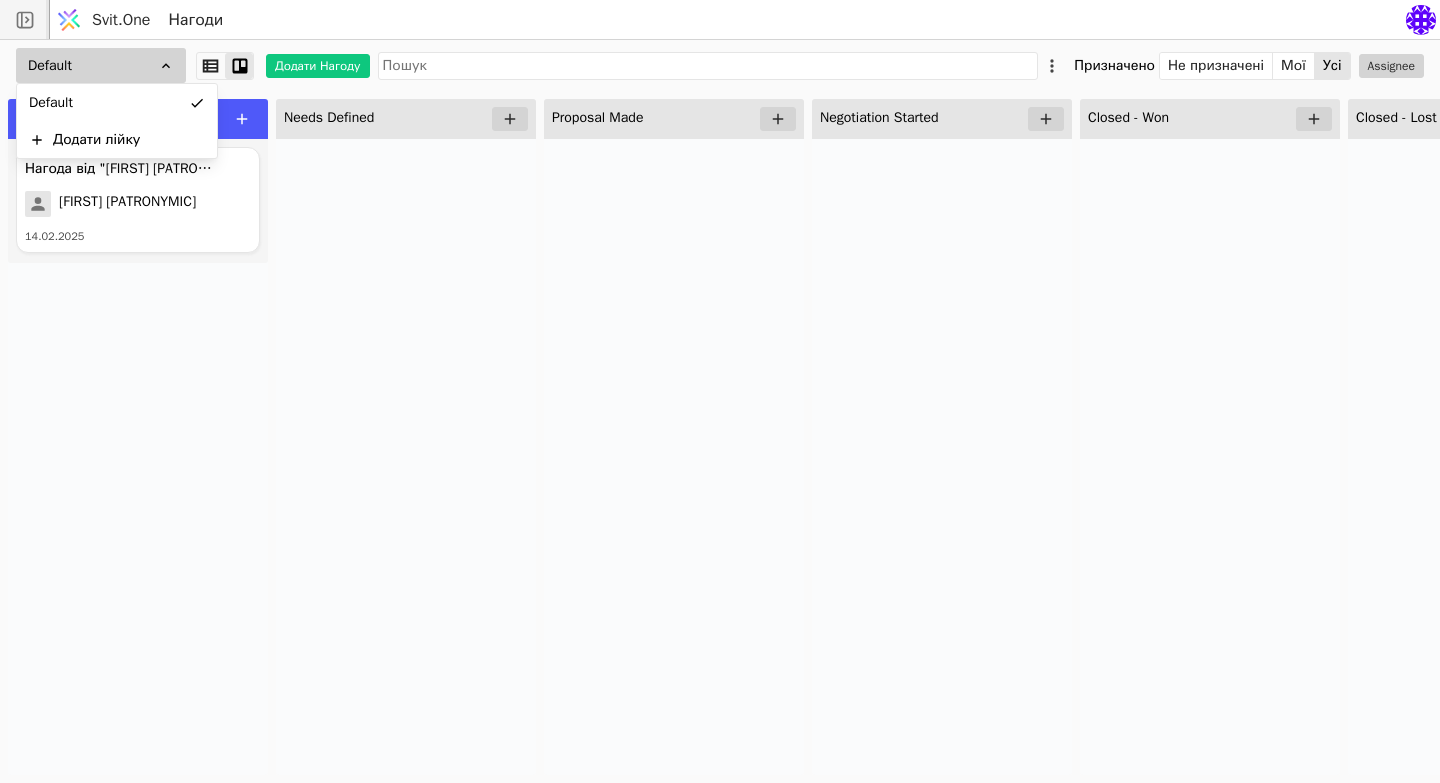 click 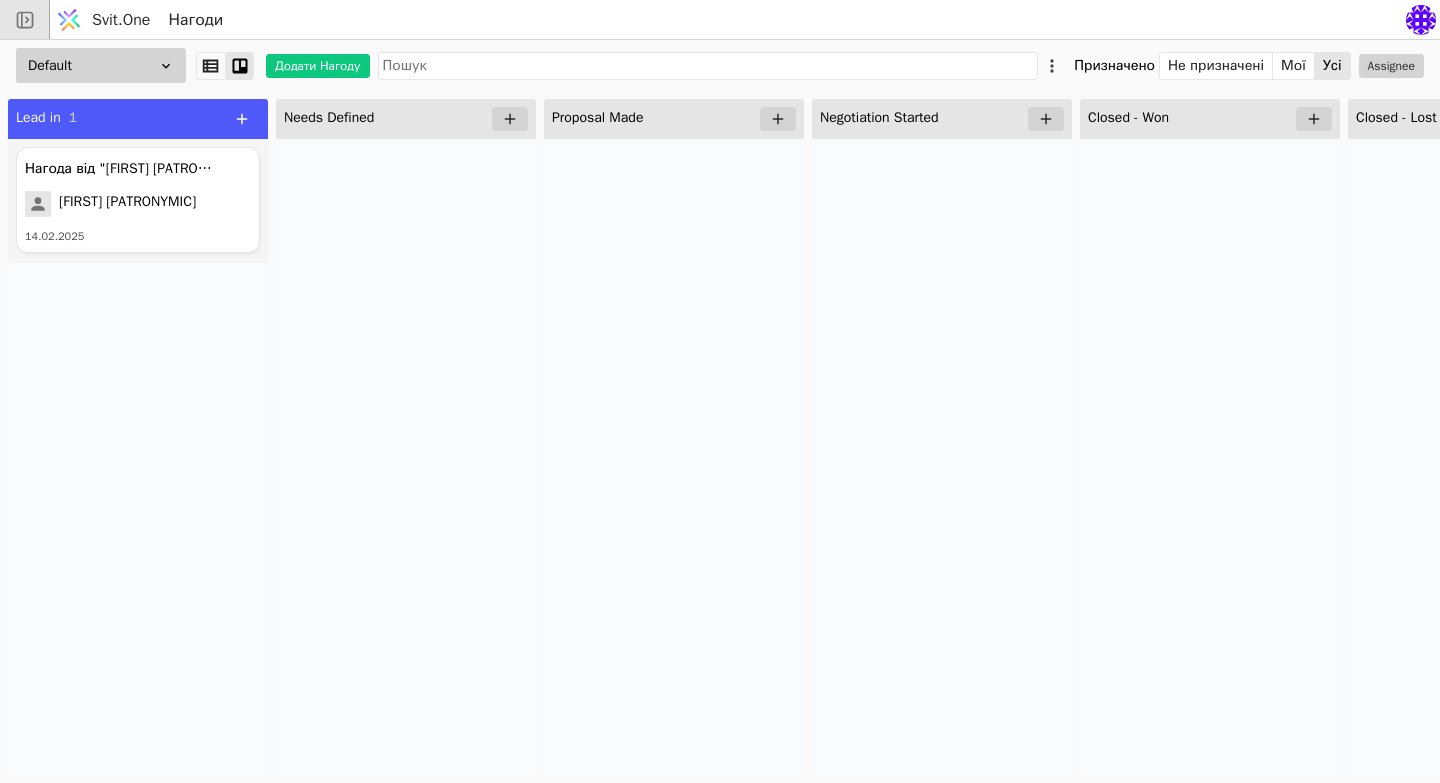click 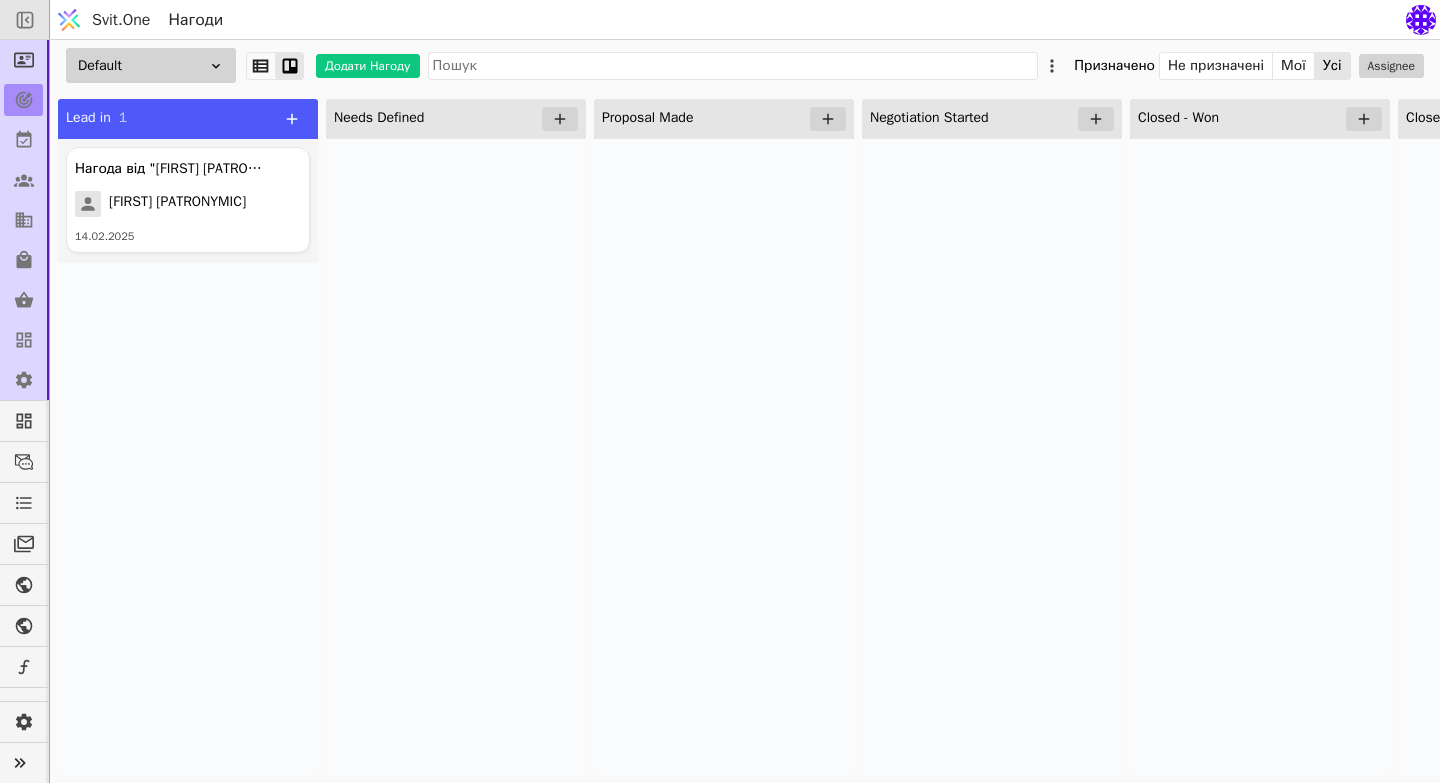 click at bounding box center (456, 457) 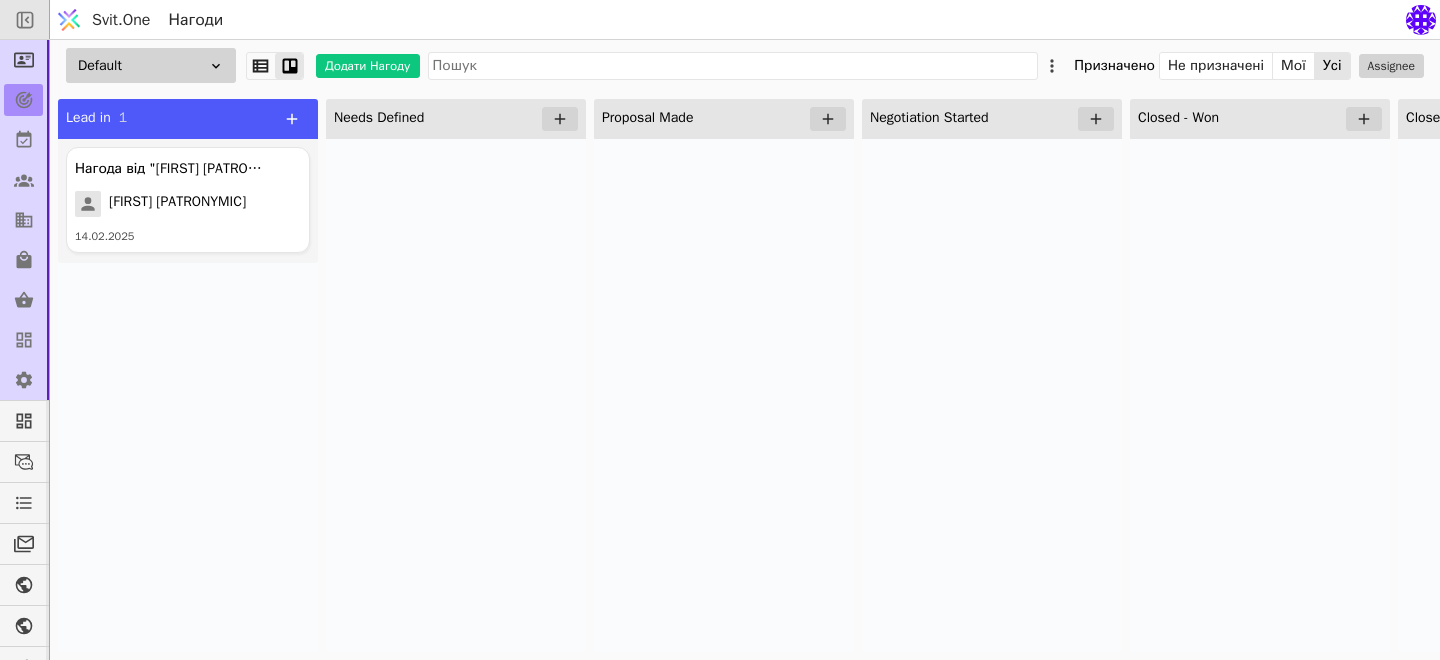 click at bounding box center [69, 20] 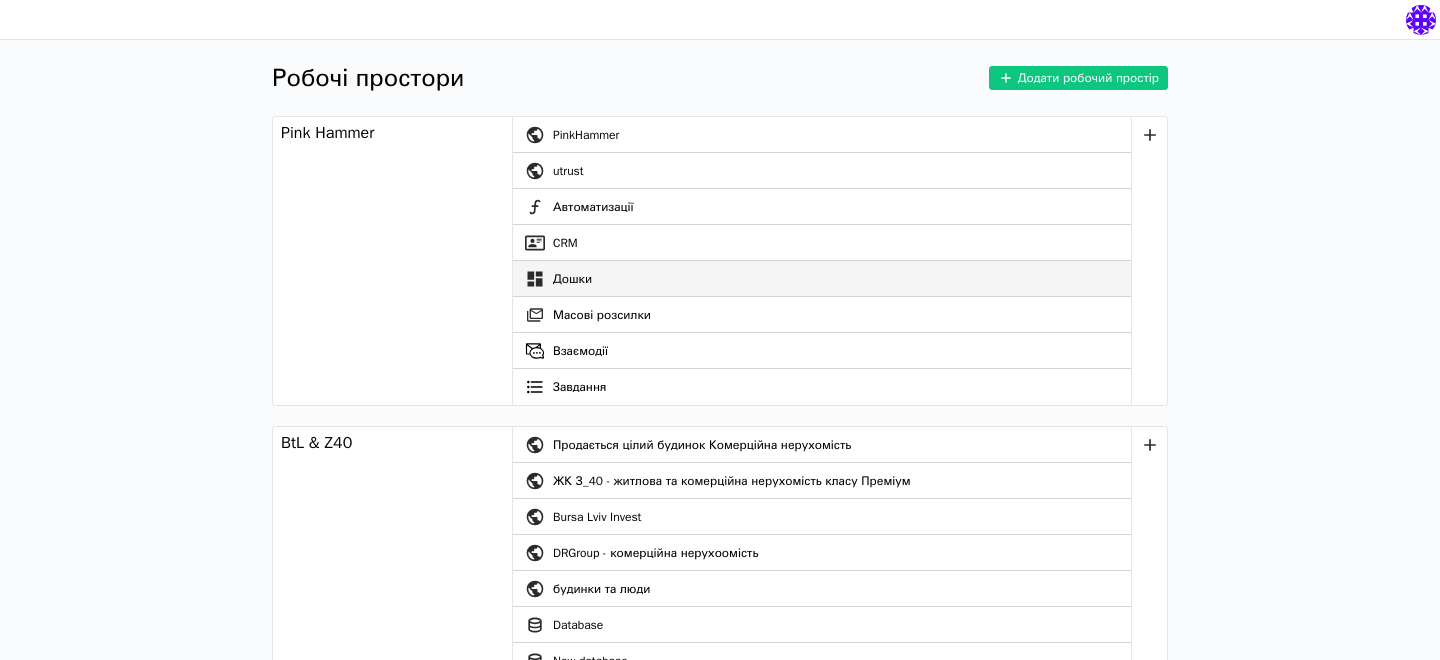 click on "Дошки" at bounding box center (822, 279) 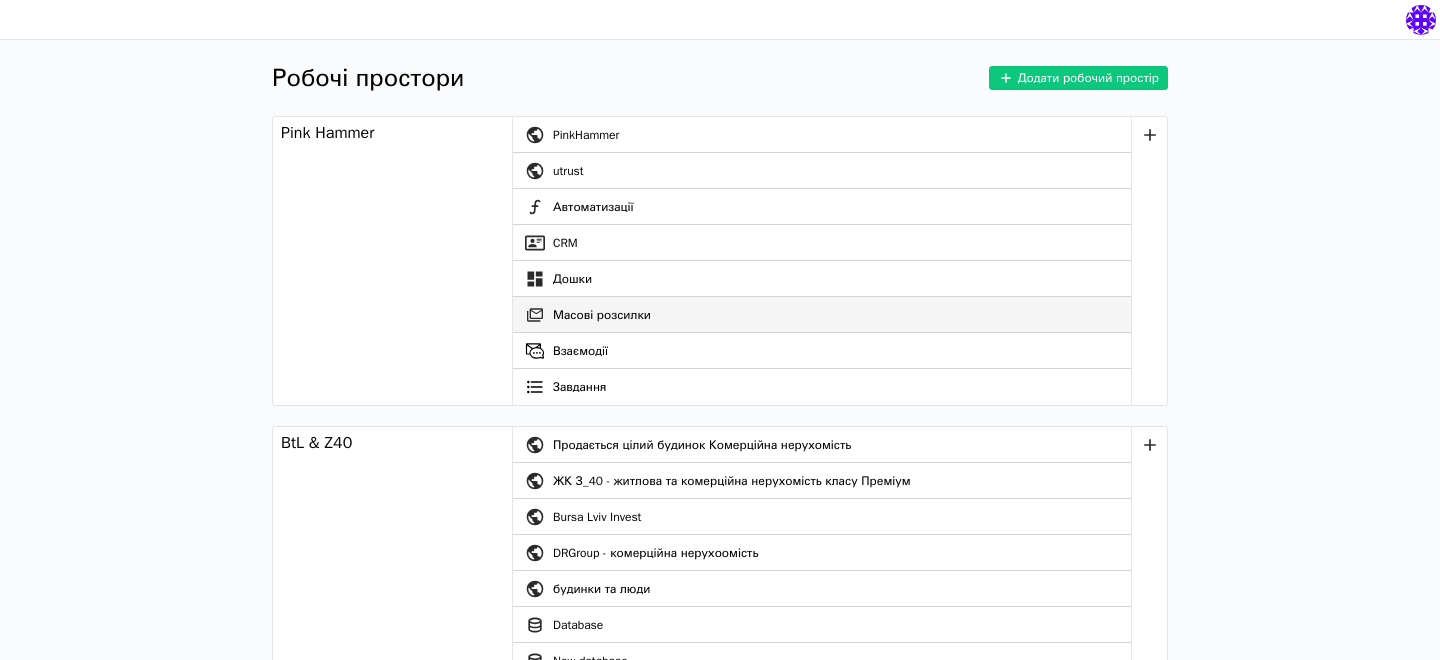 click on "Масові розсилки" at bounding box center [822, 315] 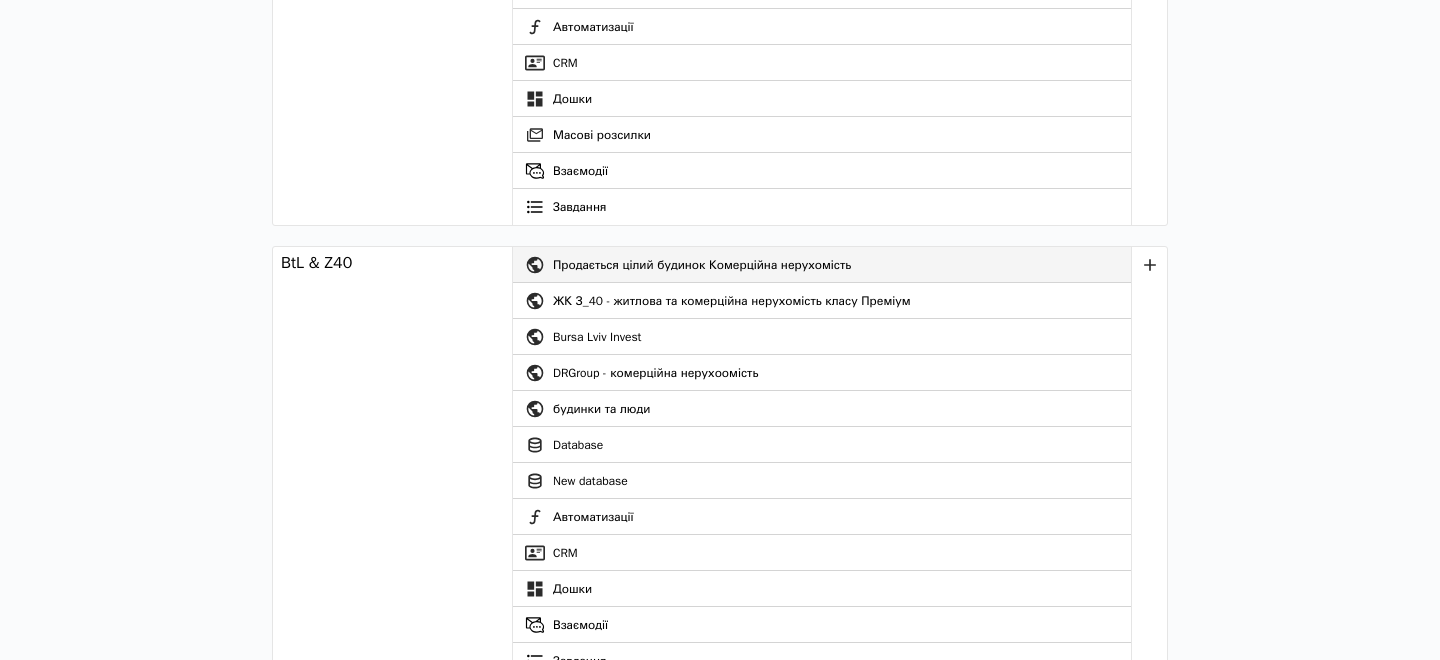 scroll, scrollTop: 200, scrollLeft: 0, axis: vertical 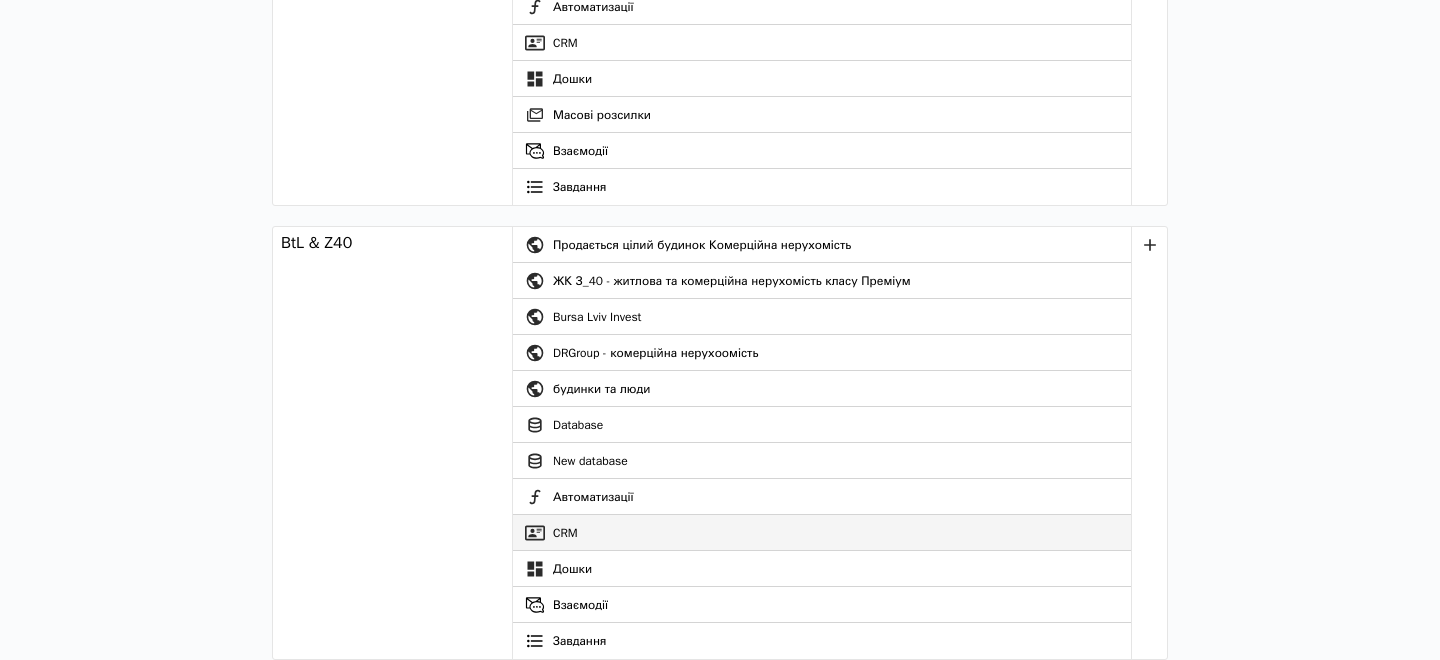 click on "CRM" at bounding box center [822, 533] 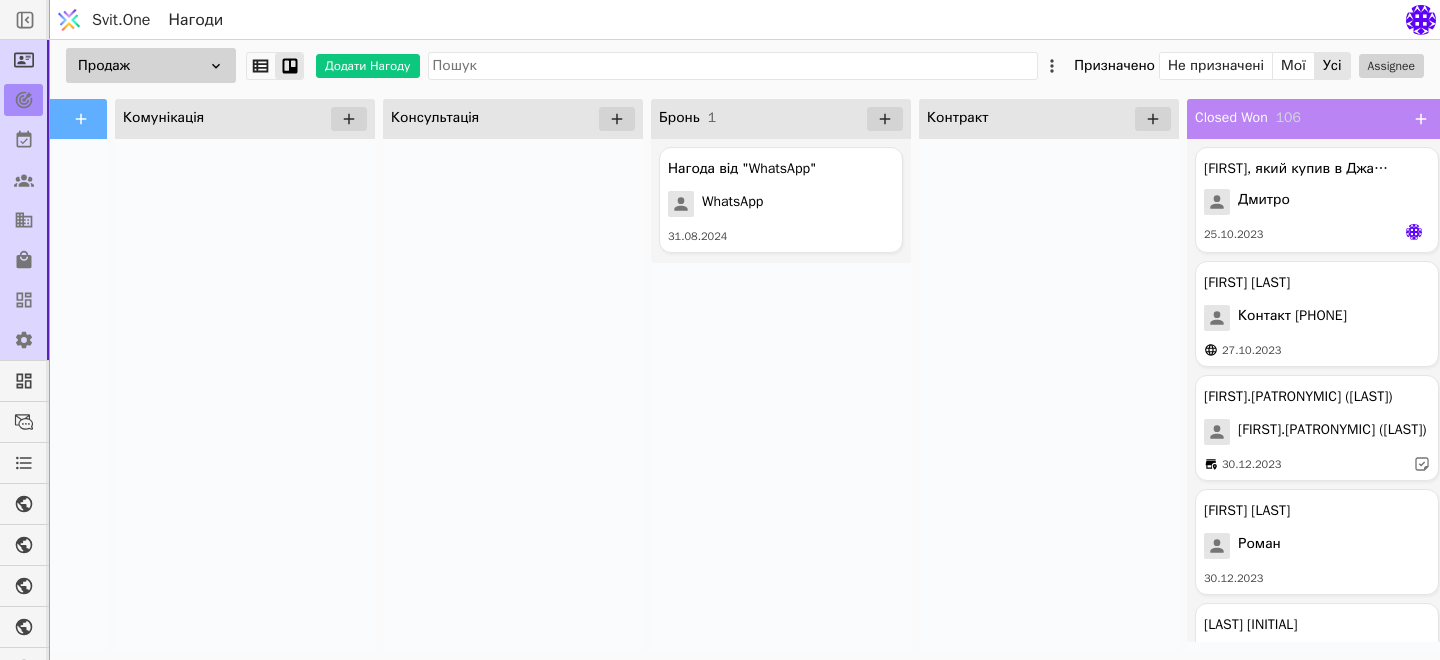 scroll, scrollTop: 0, scrollLeft: 494, axis: horizontal 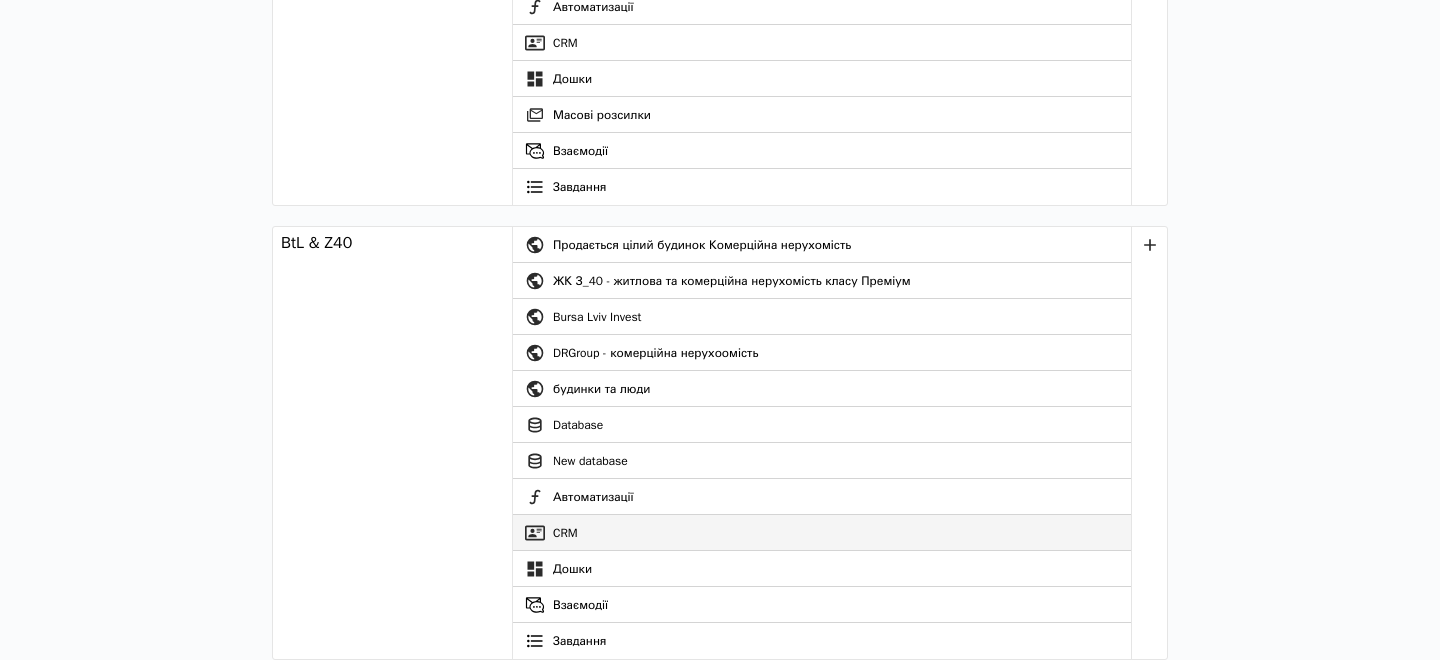 click on "CRM" at bounding box center (822, 533) 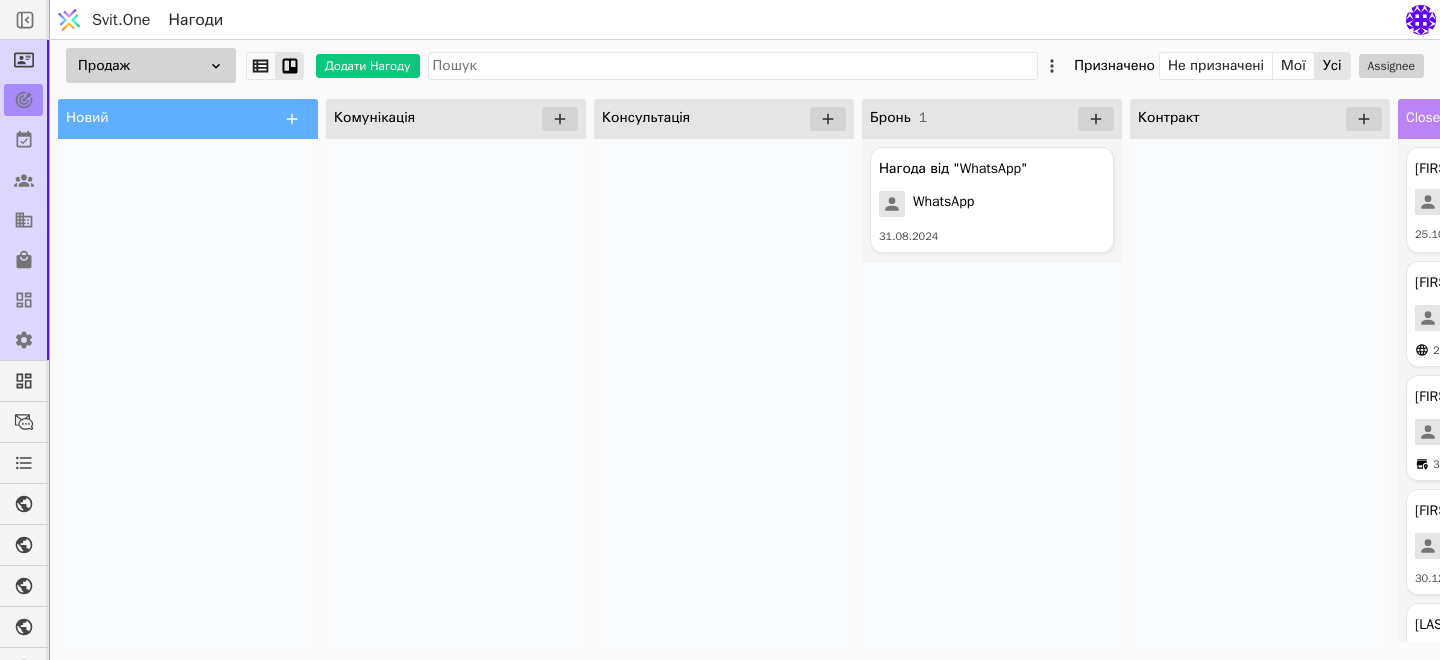 scroll, scrollTop: 0, scrollLeft: 0, axis: both 